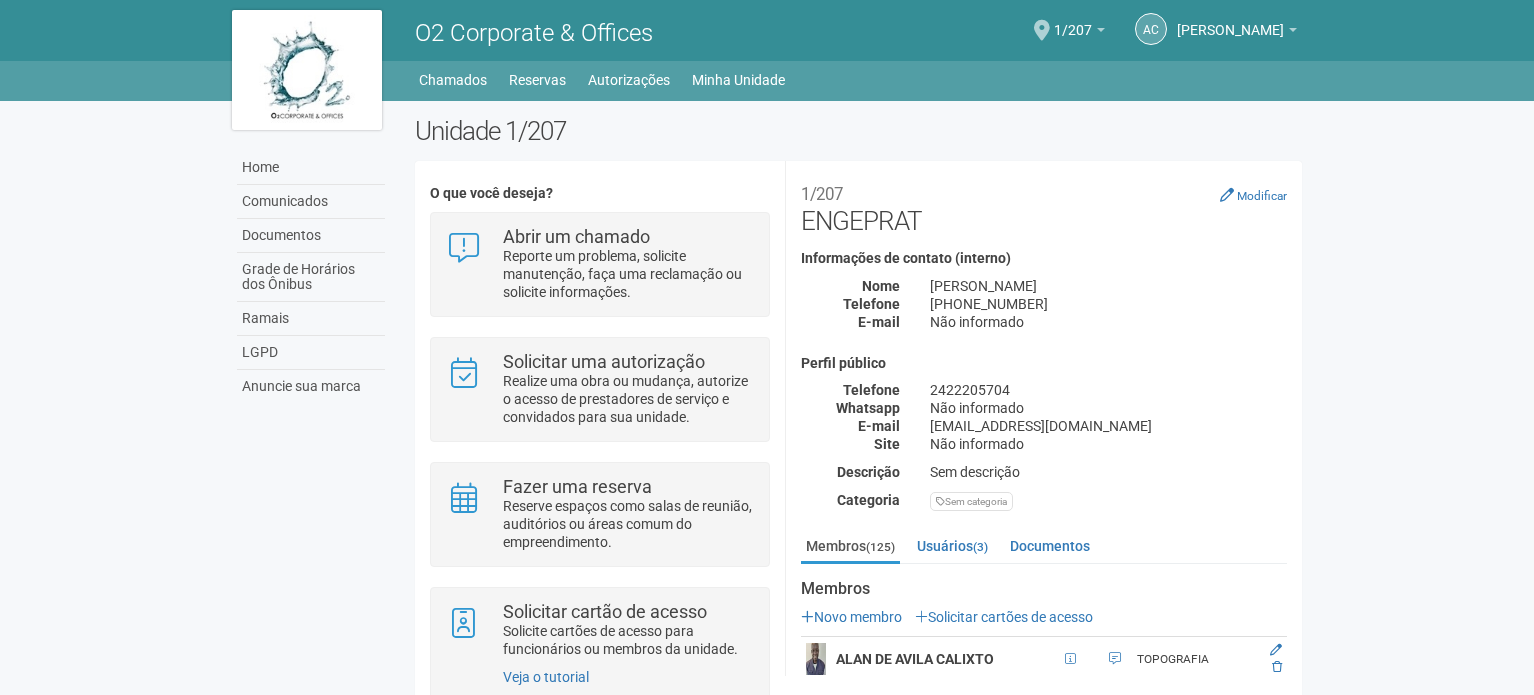 scroll, scrollTop: 0, scrollLeft: 0, axis: both 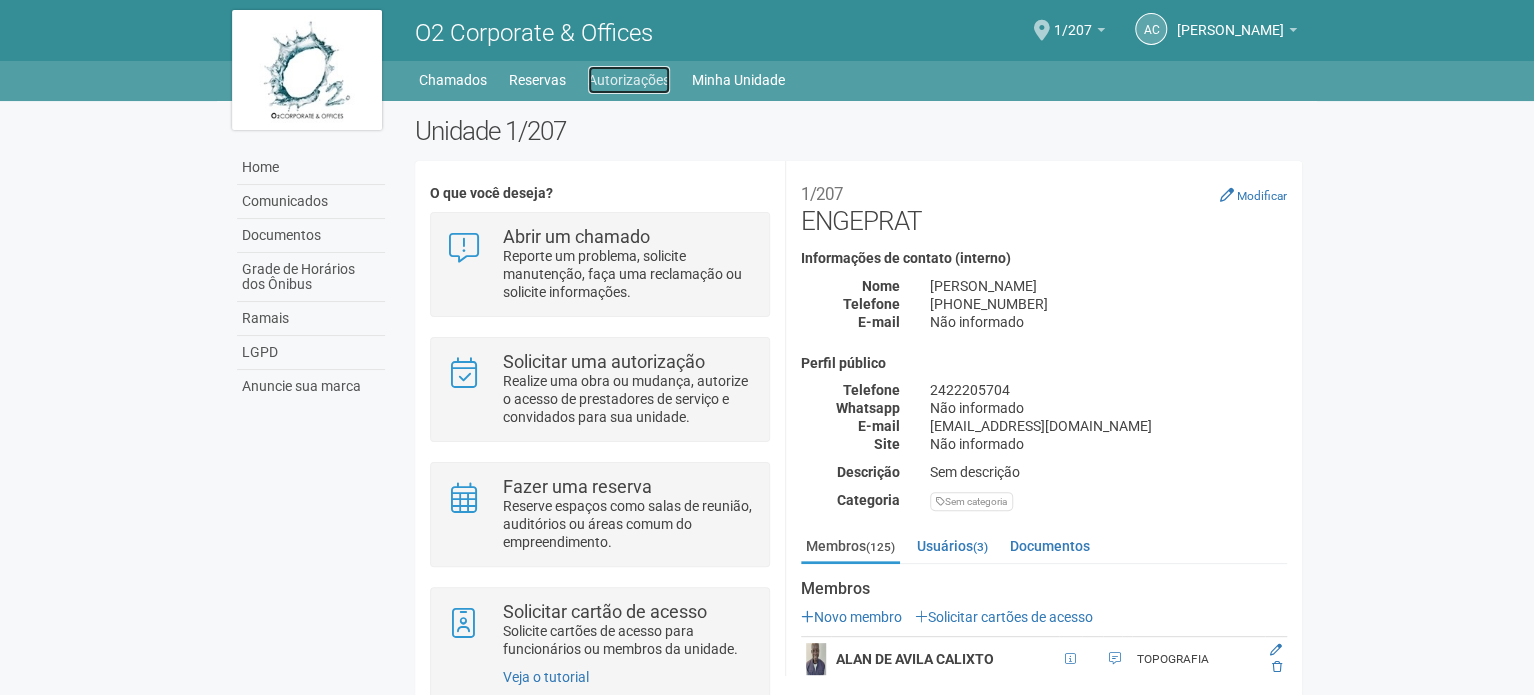 click on "Autorizações" at bounding box center [629, 80] 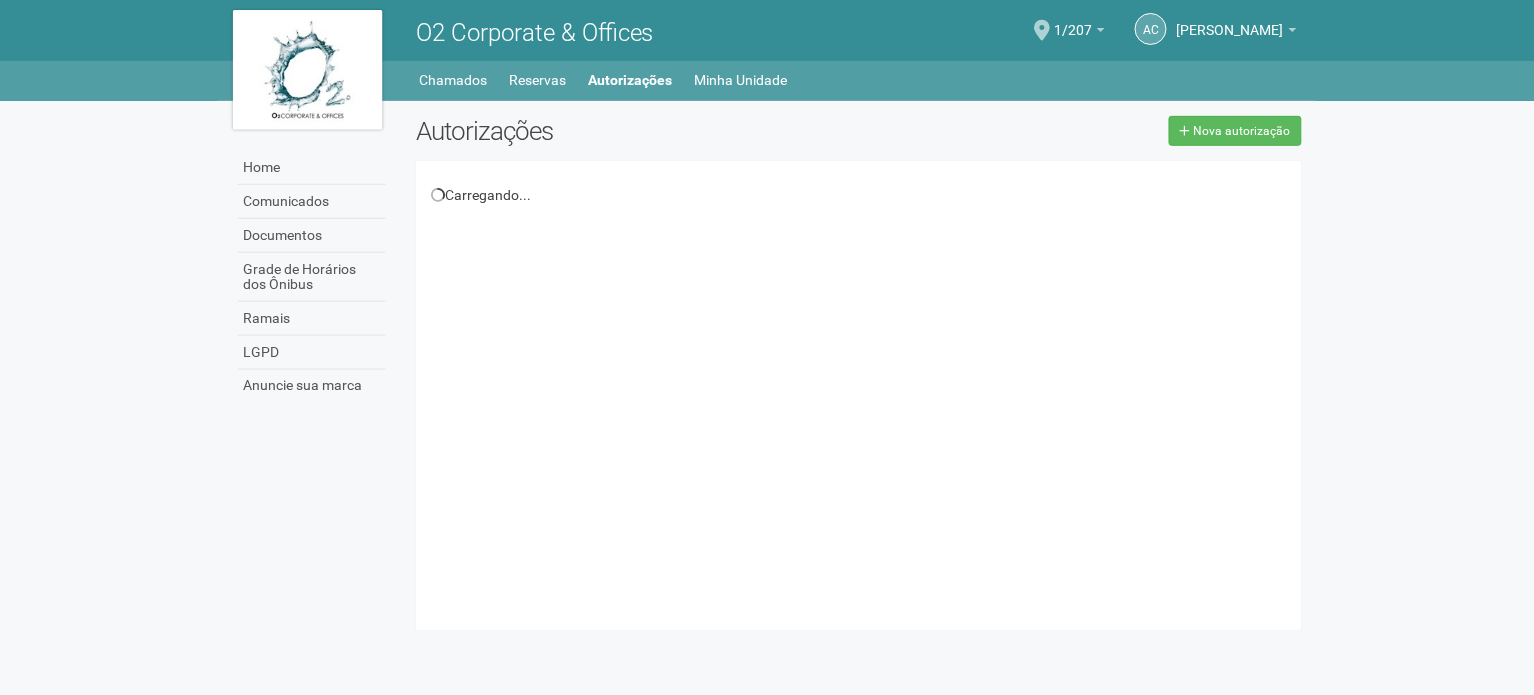 scroll, scrollTop: 0, scrollLeft: 0, axis: both 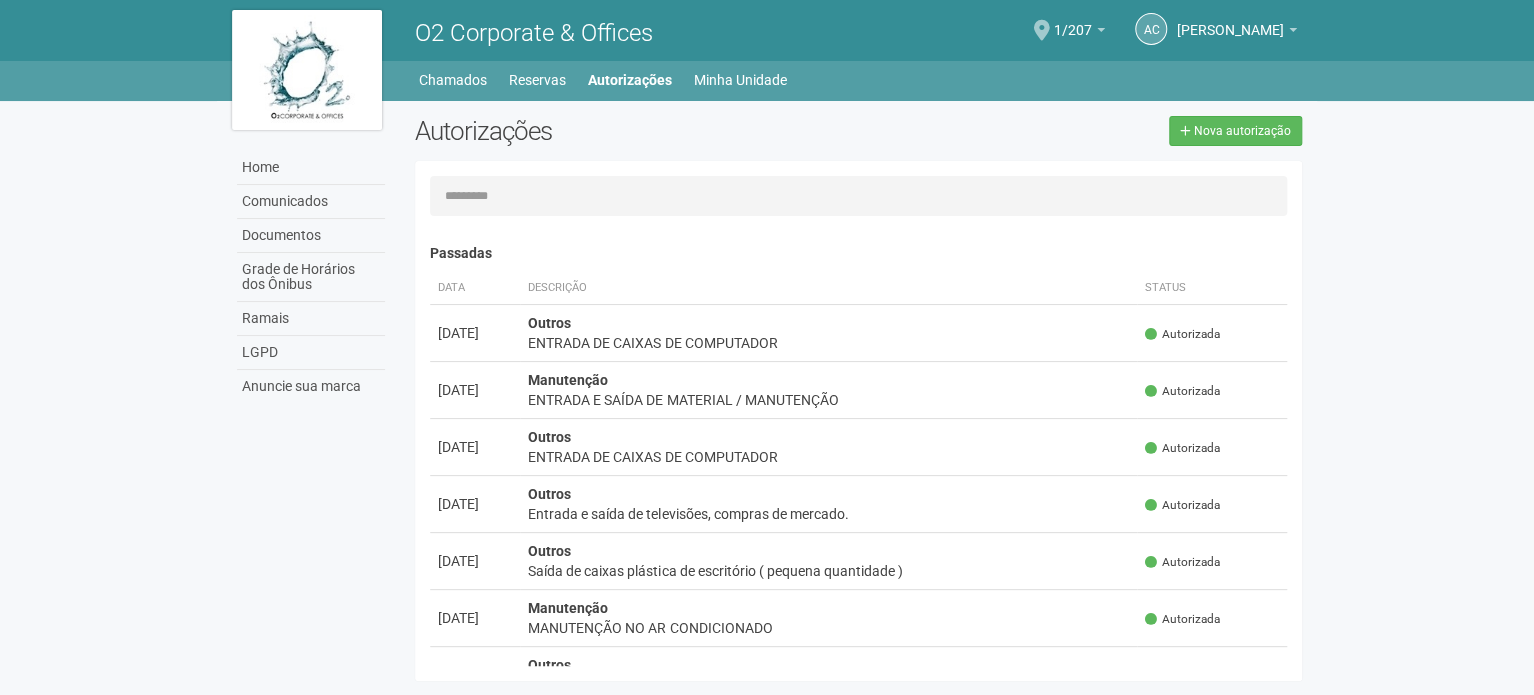 click at bounding box center [1042, 30] 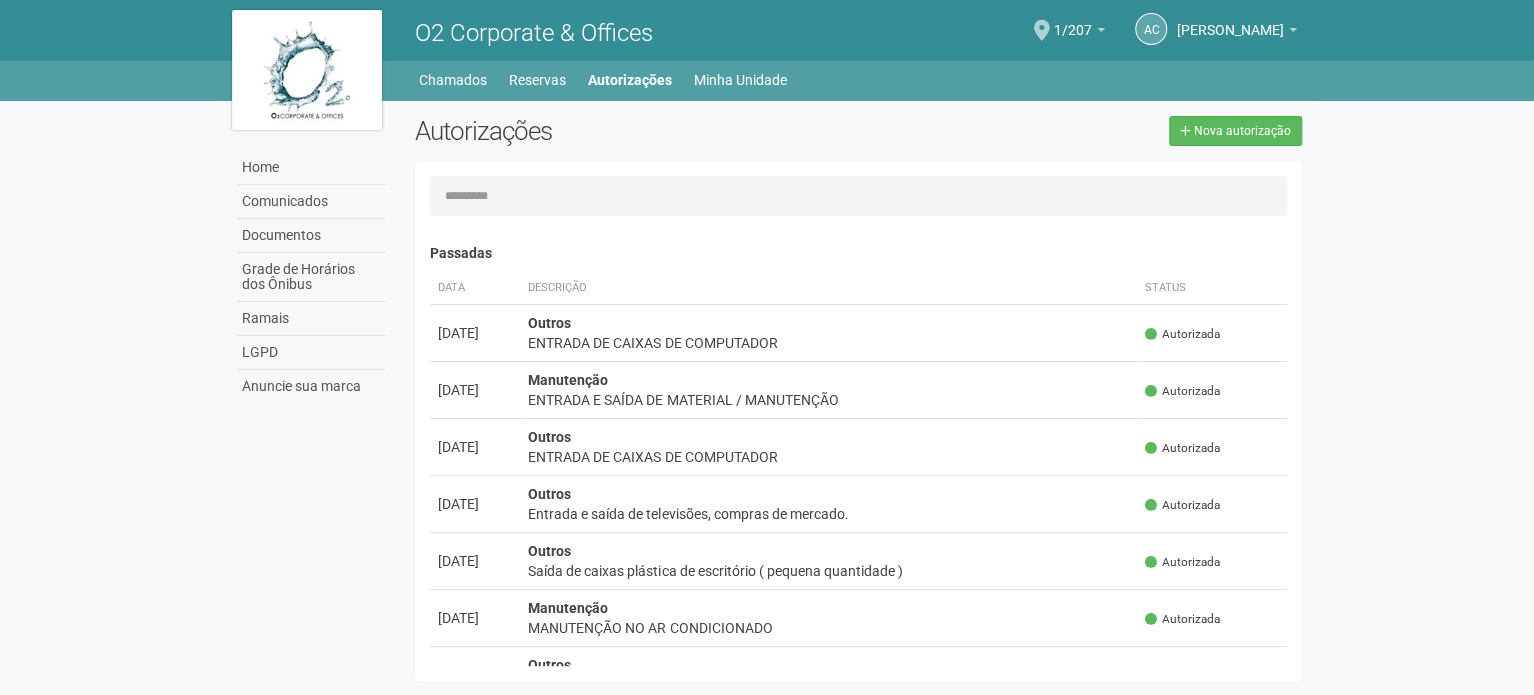 click on "AC
Andréa Cunha
Andréa Cunha
compras@engeprat.com.br
Meu perfil
Alterar senha
Sair
1/207
Você está na unidade
1/207
Ir para a unidade" at bounding box center [1088, 30] 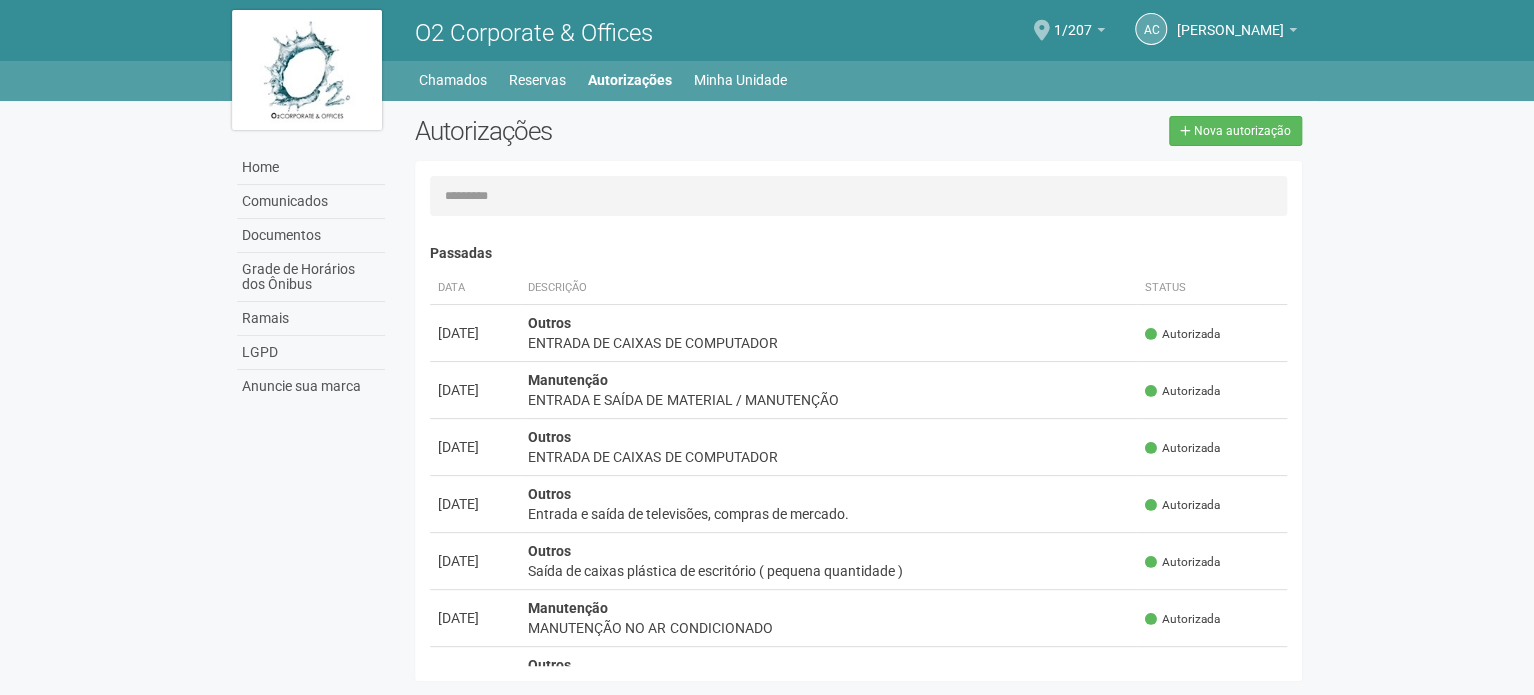 click at bounding box center [1042, 30] 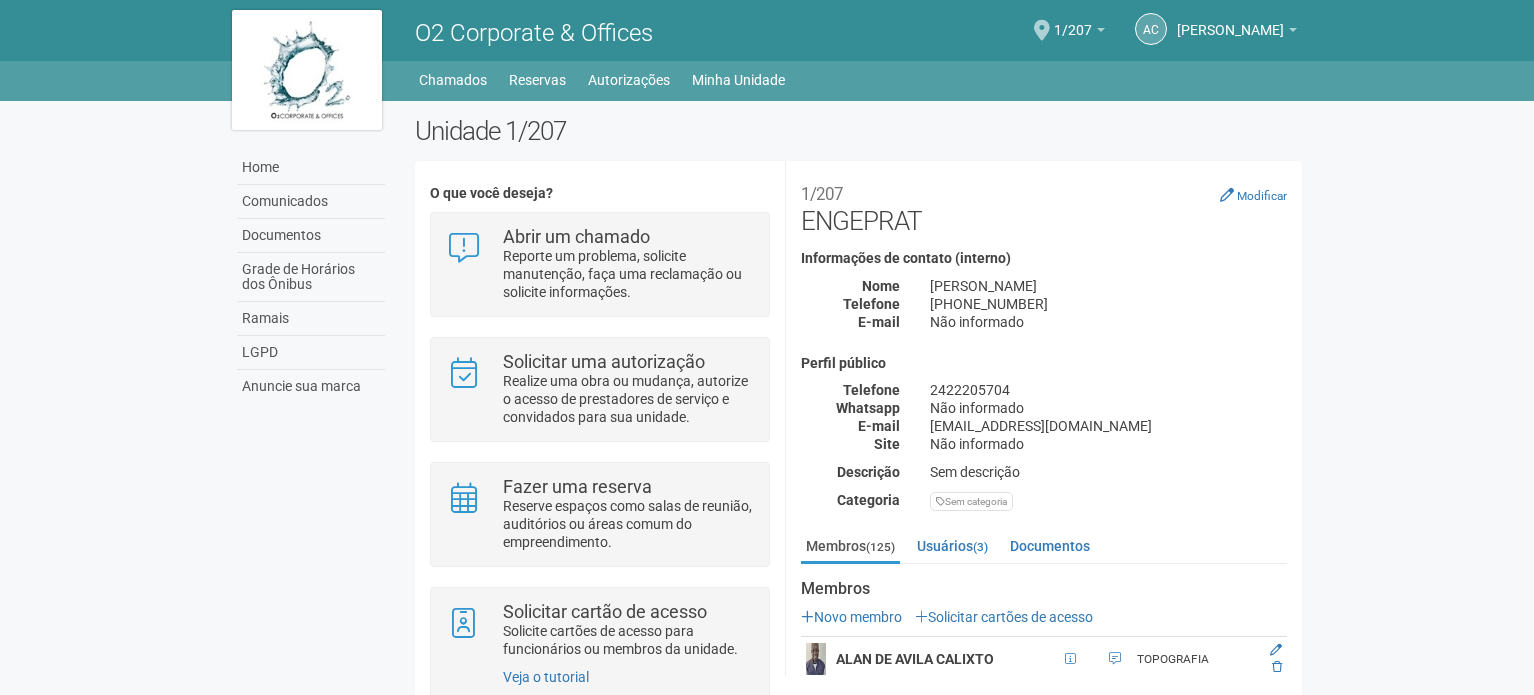 scroll, scrollTop: 0, scrollLeft: 0, axis: both 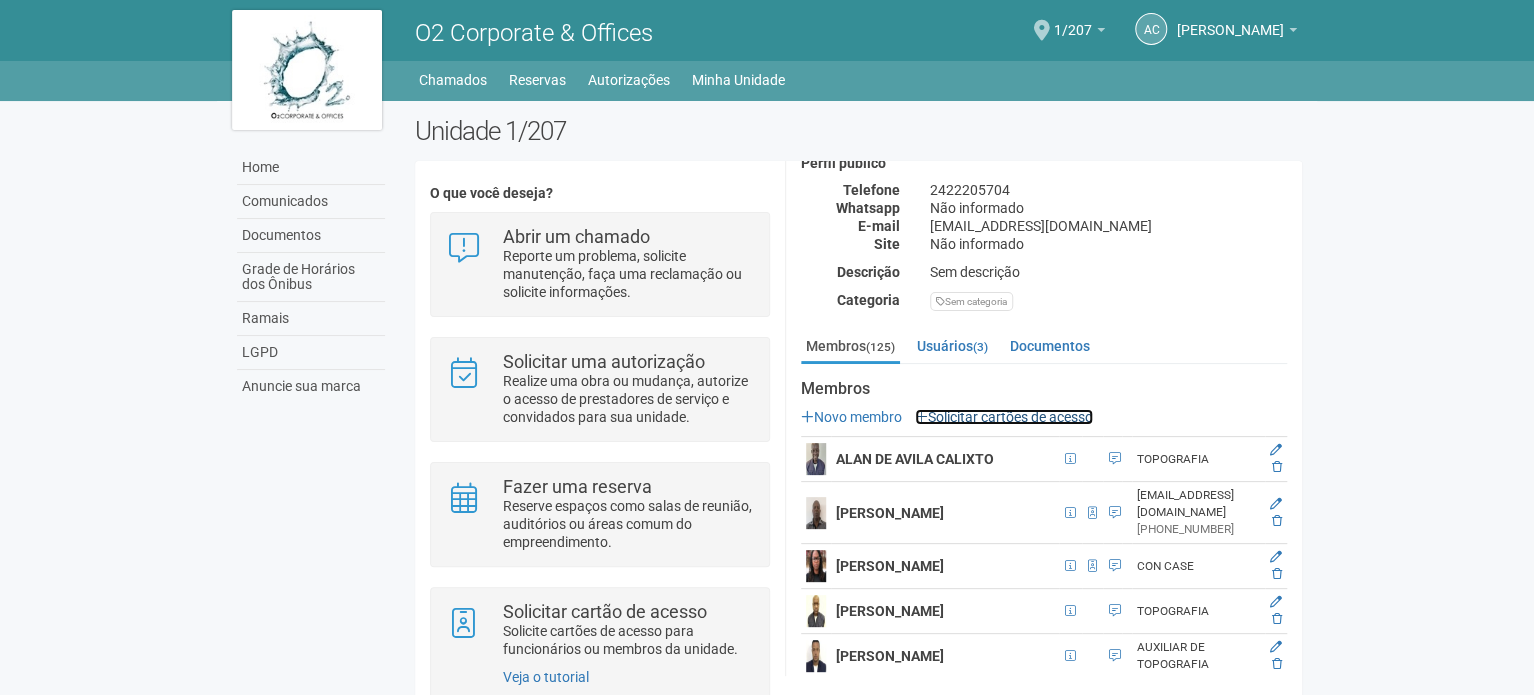 click on "Solicitar cartões de acesso" at bounding box center [1004, 417] 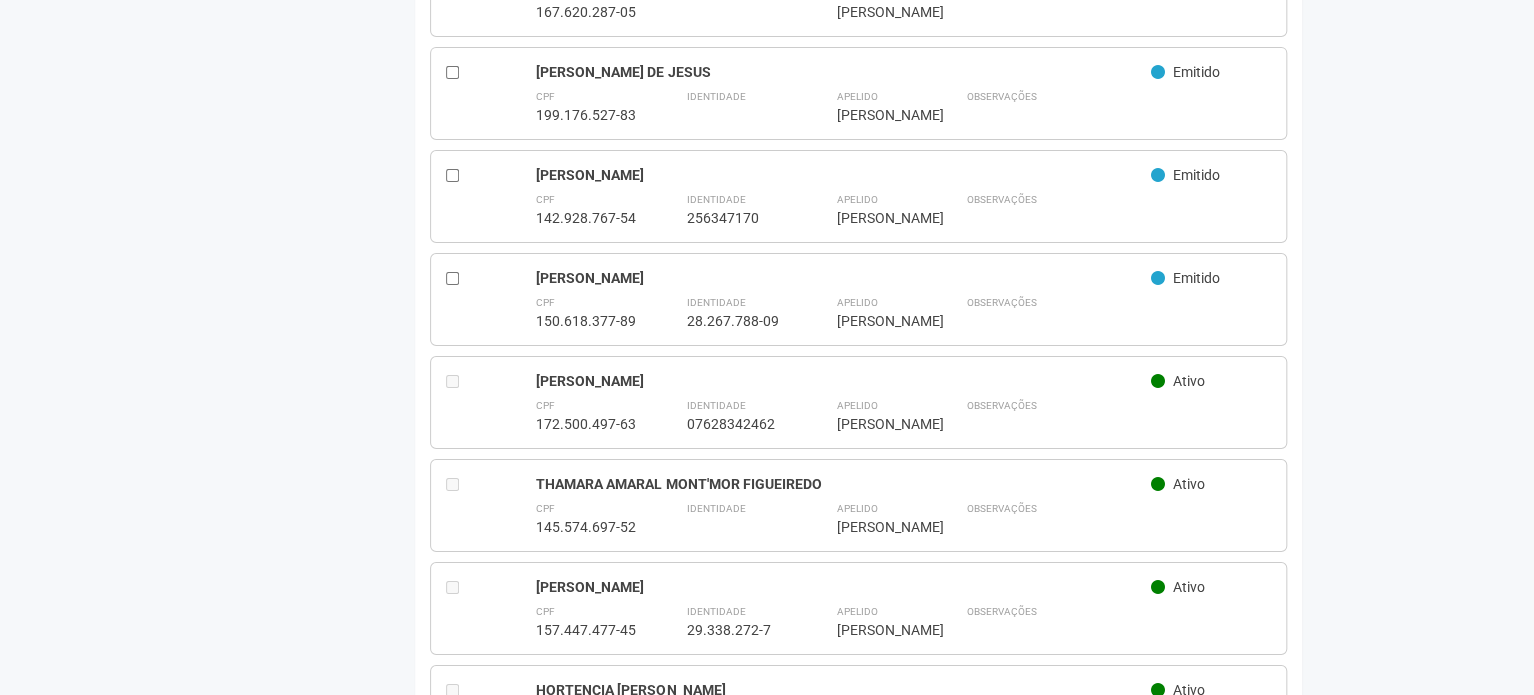 scroll, scrollTop: 3500, scrollLeft: 0, axis: vertical 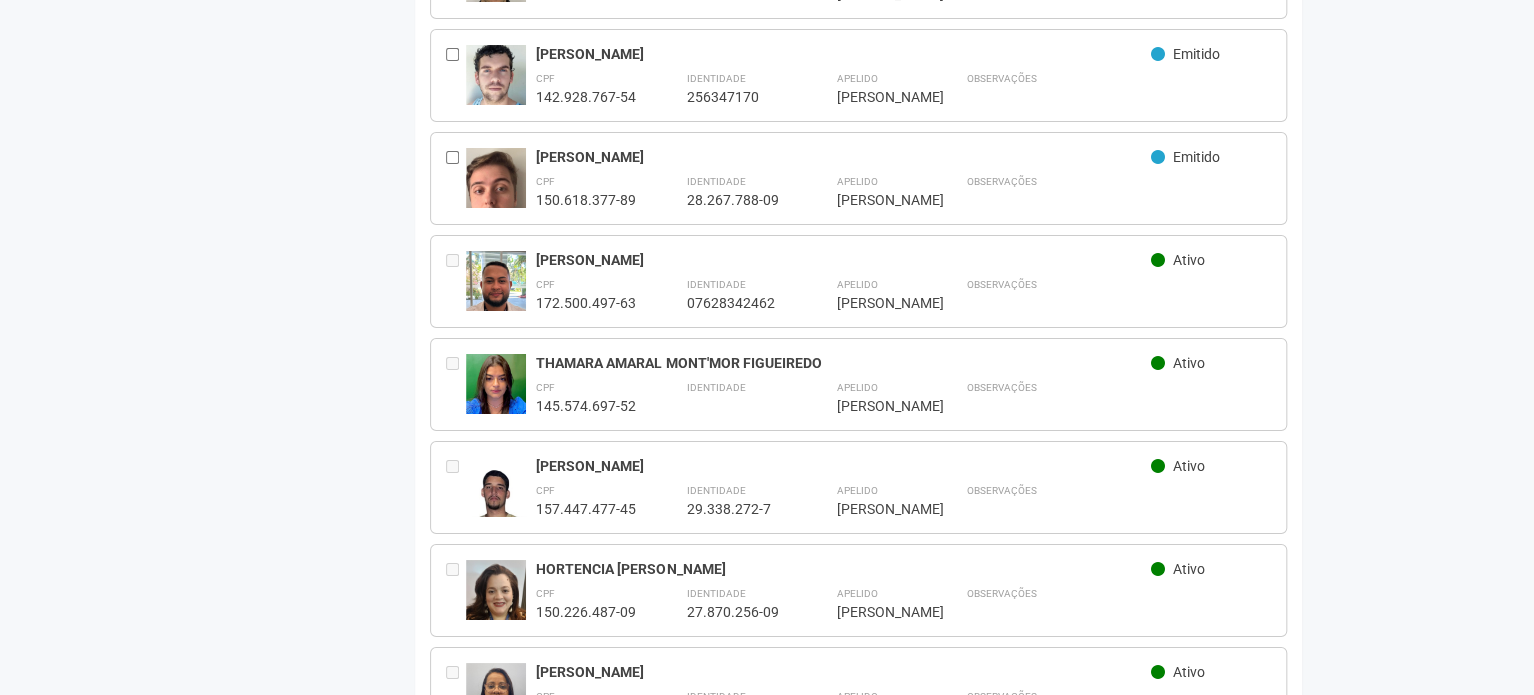 click on "**********" at bounding box center [858, 178] 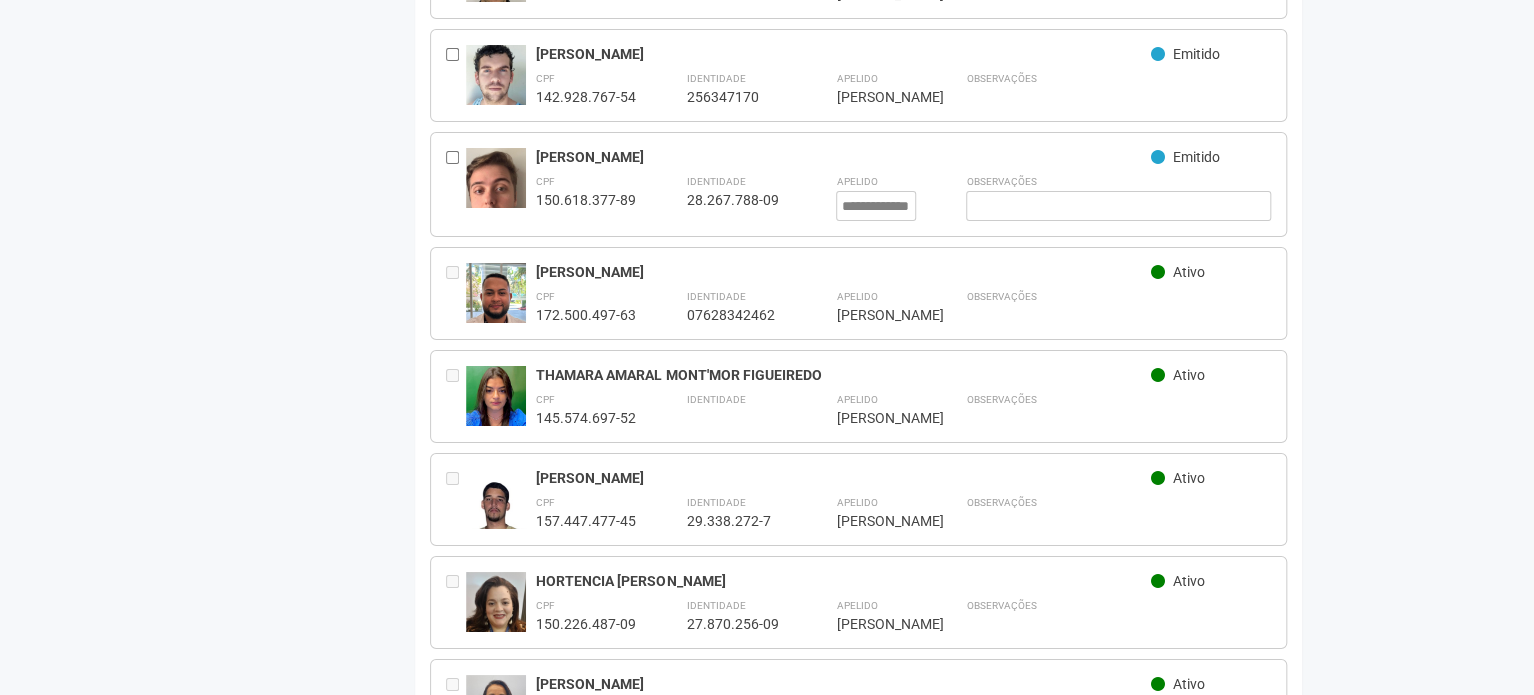 click on "**********" at bounding box center [858, 184] 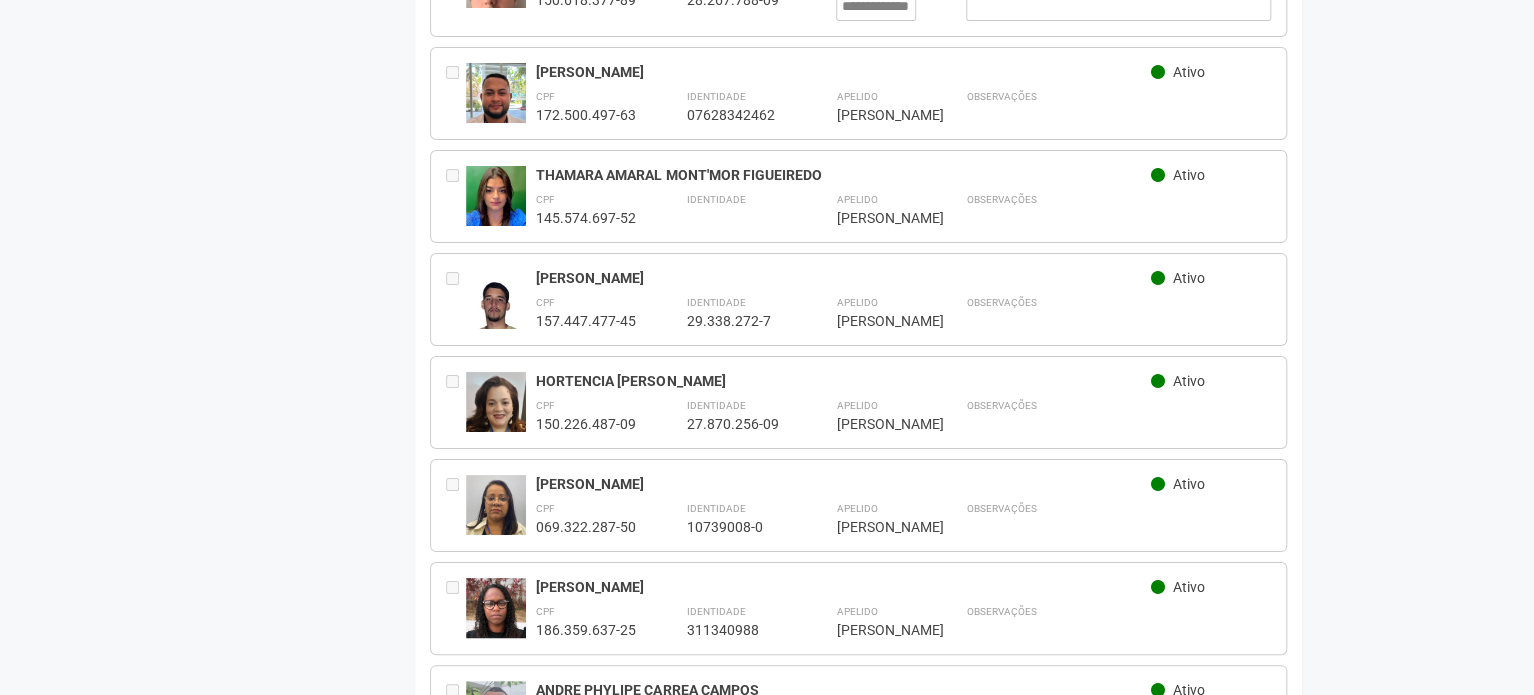 scroll, scrollTop: 3600, scrollLeft: 0, axis: vertical 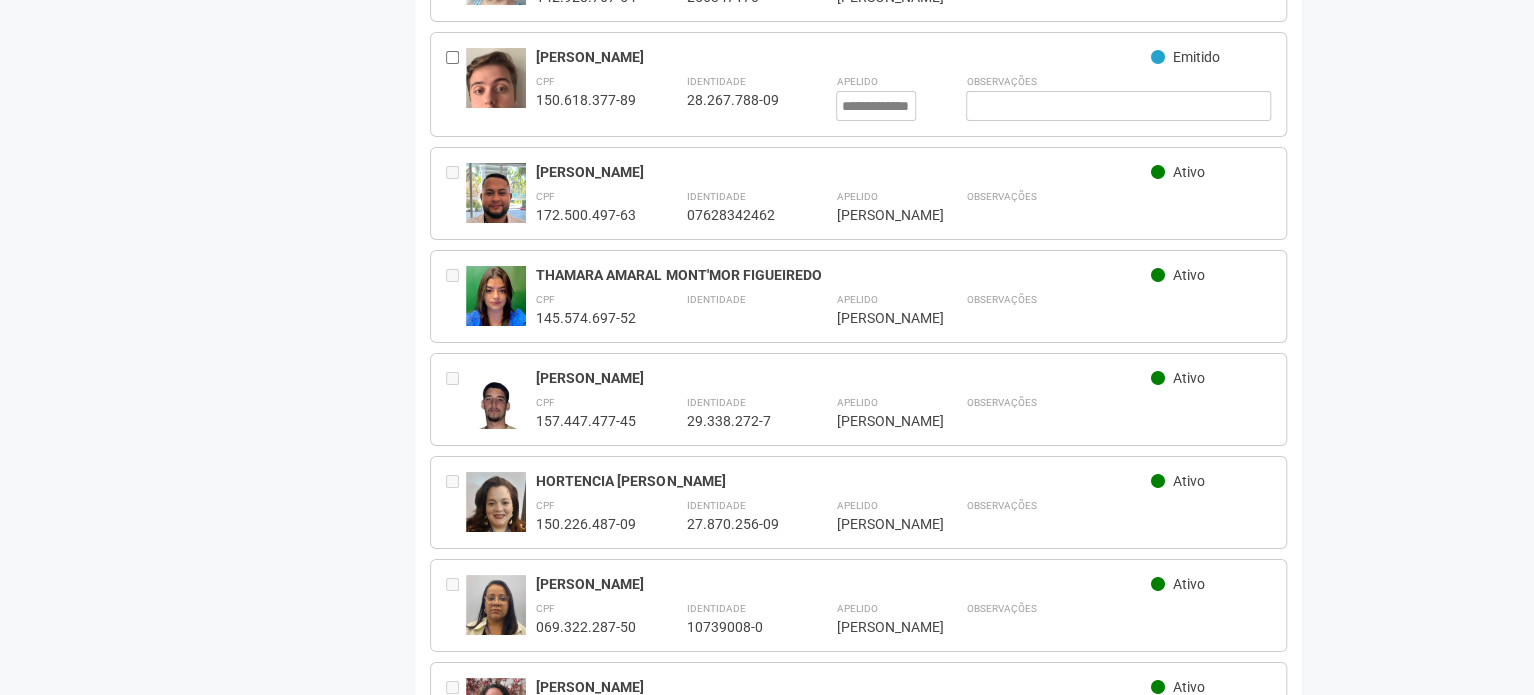 click at bounding box center [456, 84] 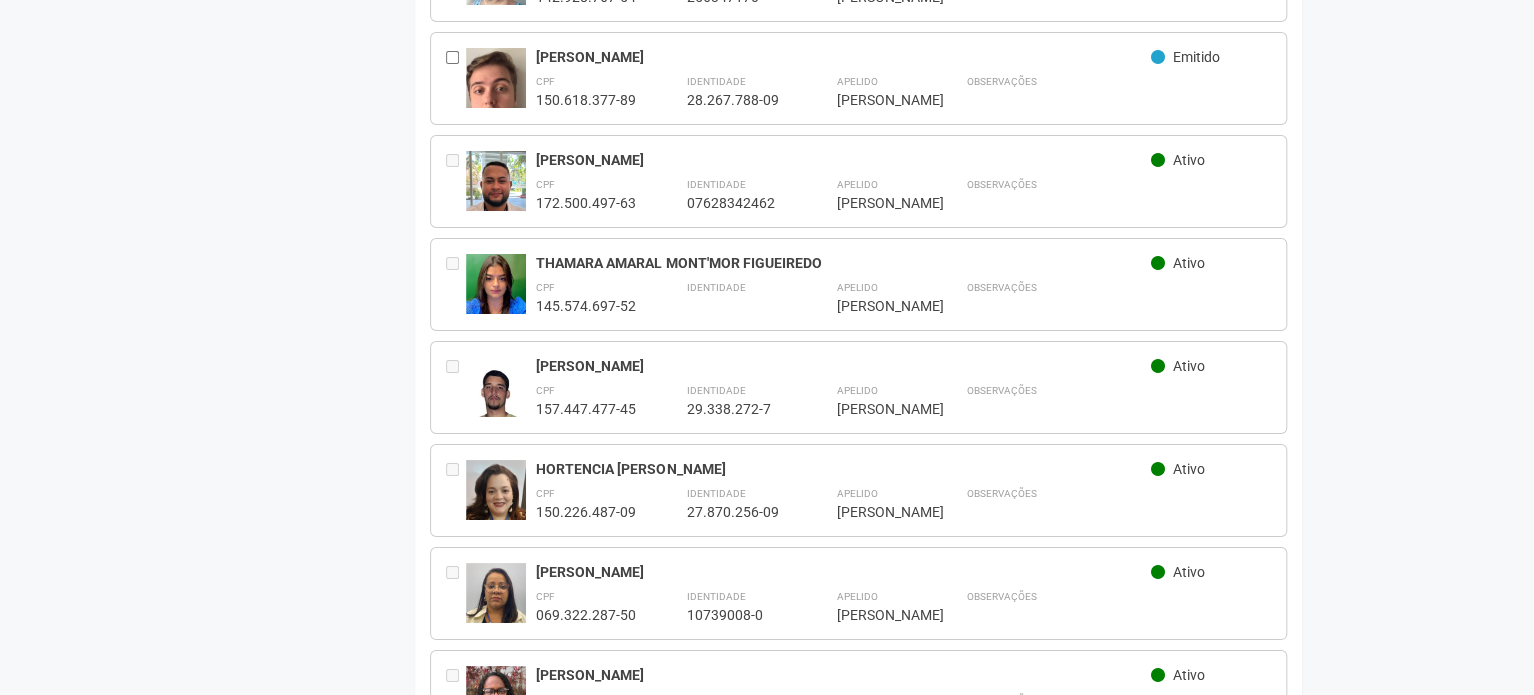 click on "Home
Comunicados
Documentos
Grade de Horários dos Ônibus
Ramais
LGPD
Anuncie sua marca
Voltar para Minha Unidade
Solicitar cartão de acesso
Membros da unidade
1/207
- ENGEPRAT
Carregando...
Você precisa cadastrar os membros da unidade para solicitar cartões de acesso.
Voltar para minha unidade
CPF Identidade" at bounding box center [767, 3079] 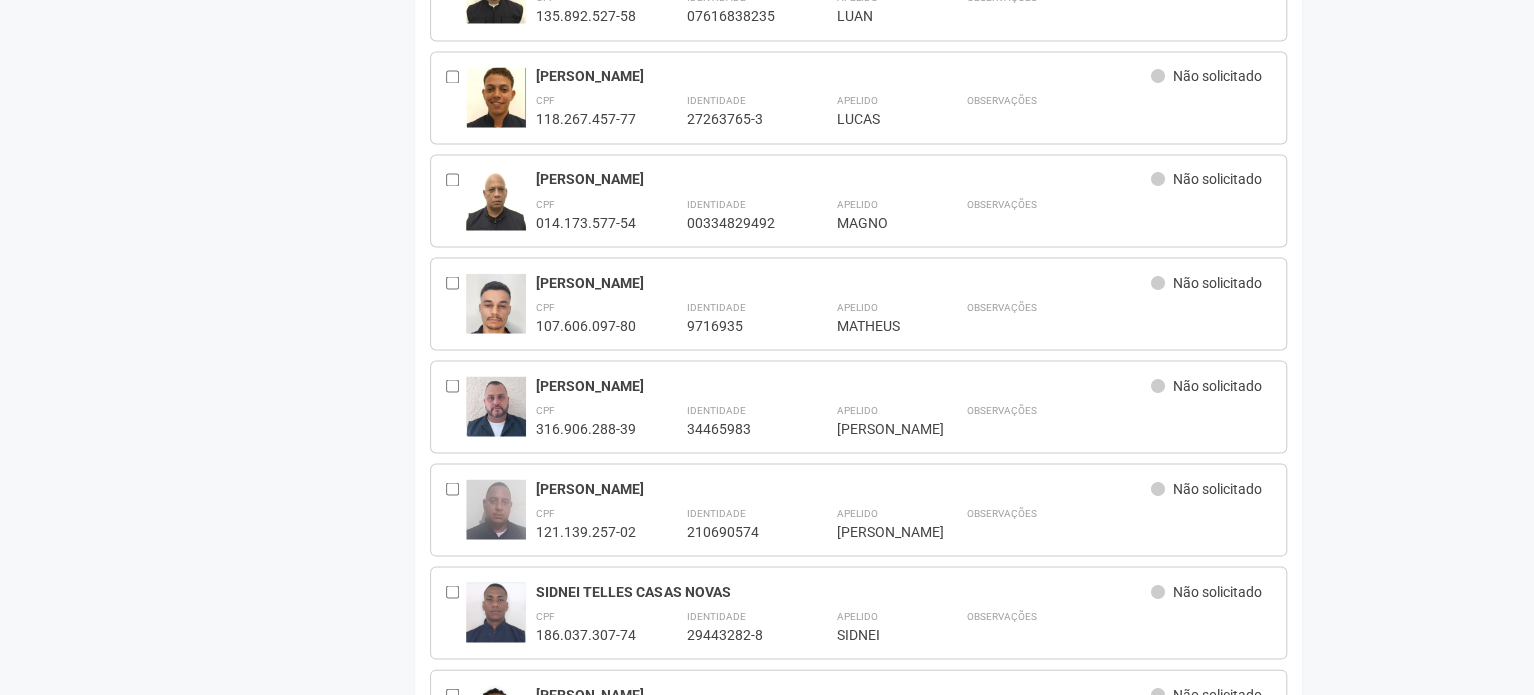scroll, scrollTop: 0, scrollLeft: 0, axis: both 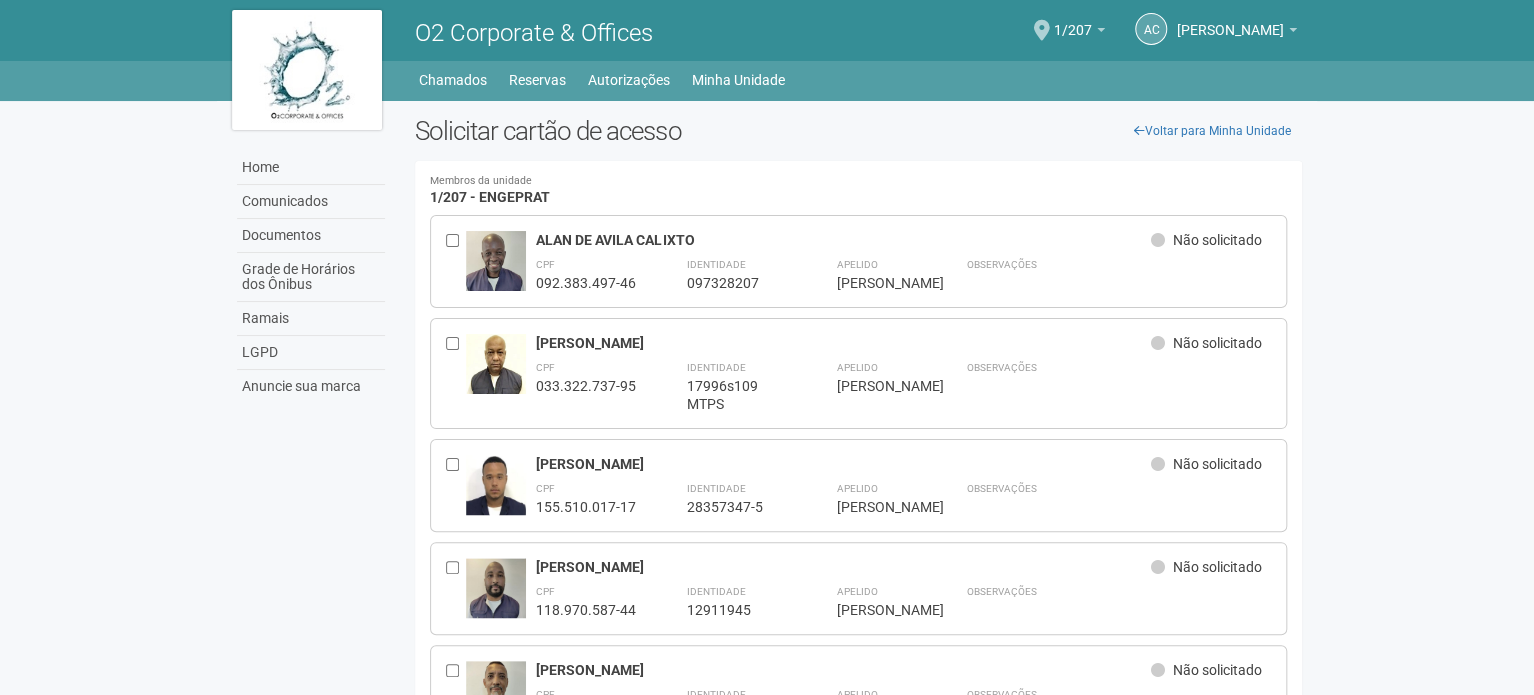 drag, startPoint x: 88, startPoint y: 306, endPoint x: 11, endPoint y: -121, distance: 433.8871 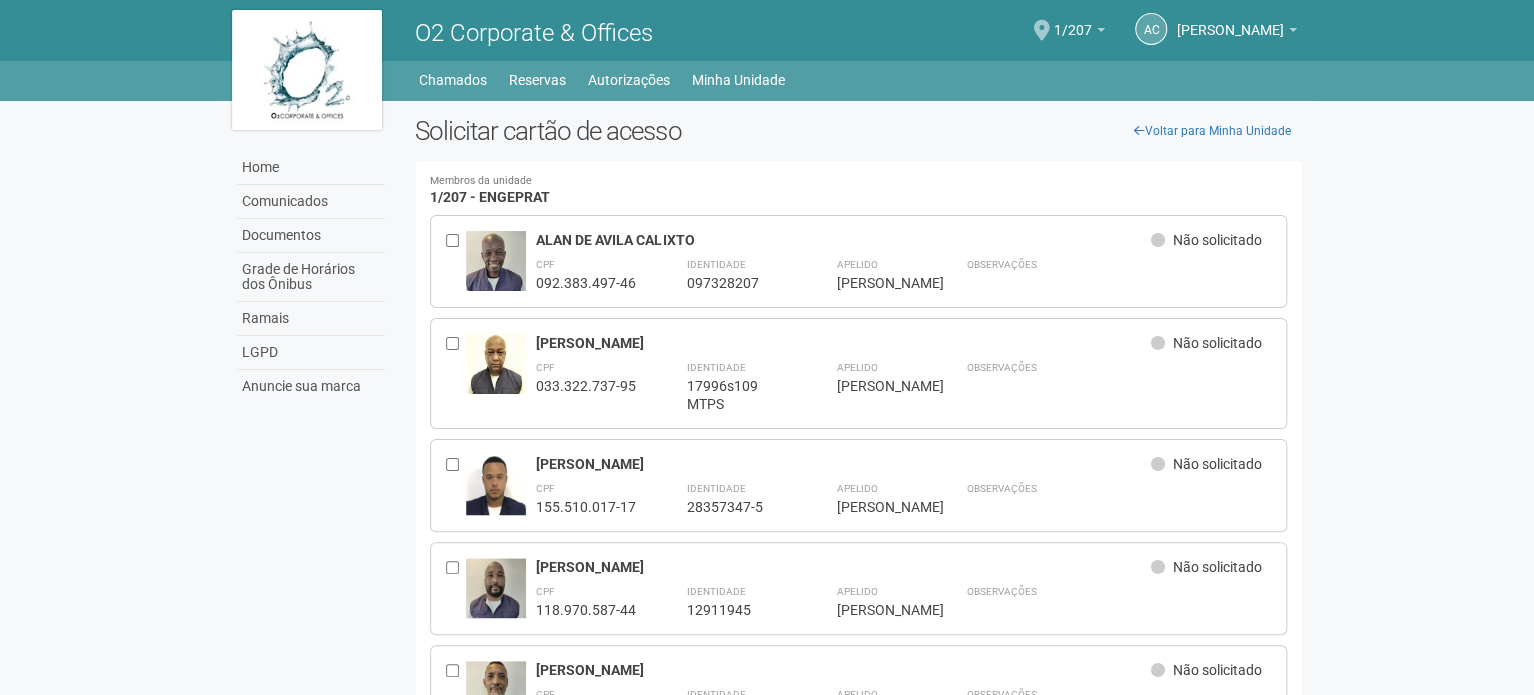 click at bounding box center [1042, 30] 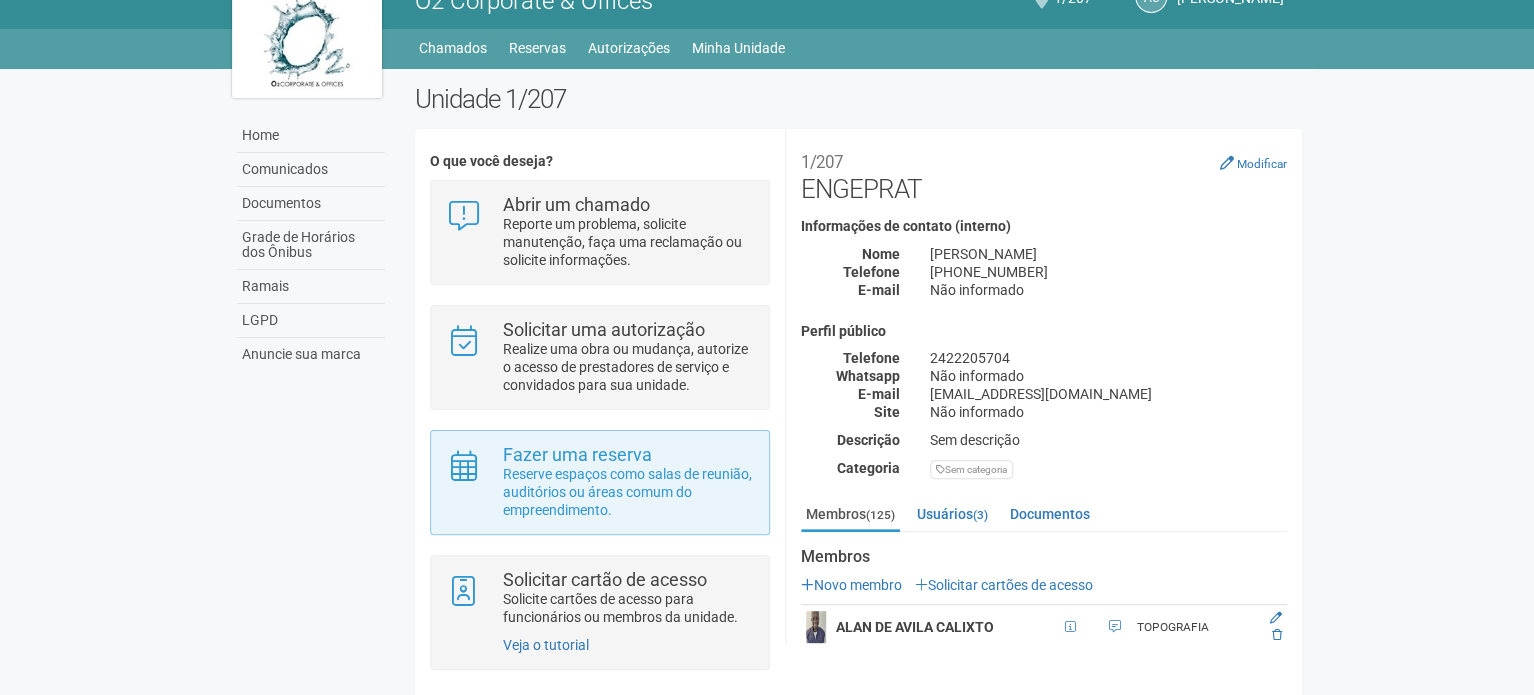 scroll, scrollTop: 49, scrollLeft: 0, axis: vertical 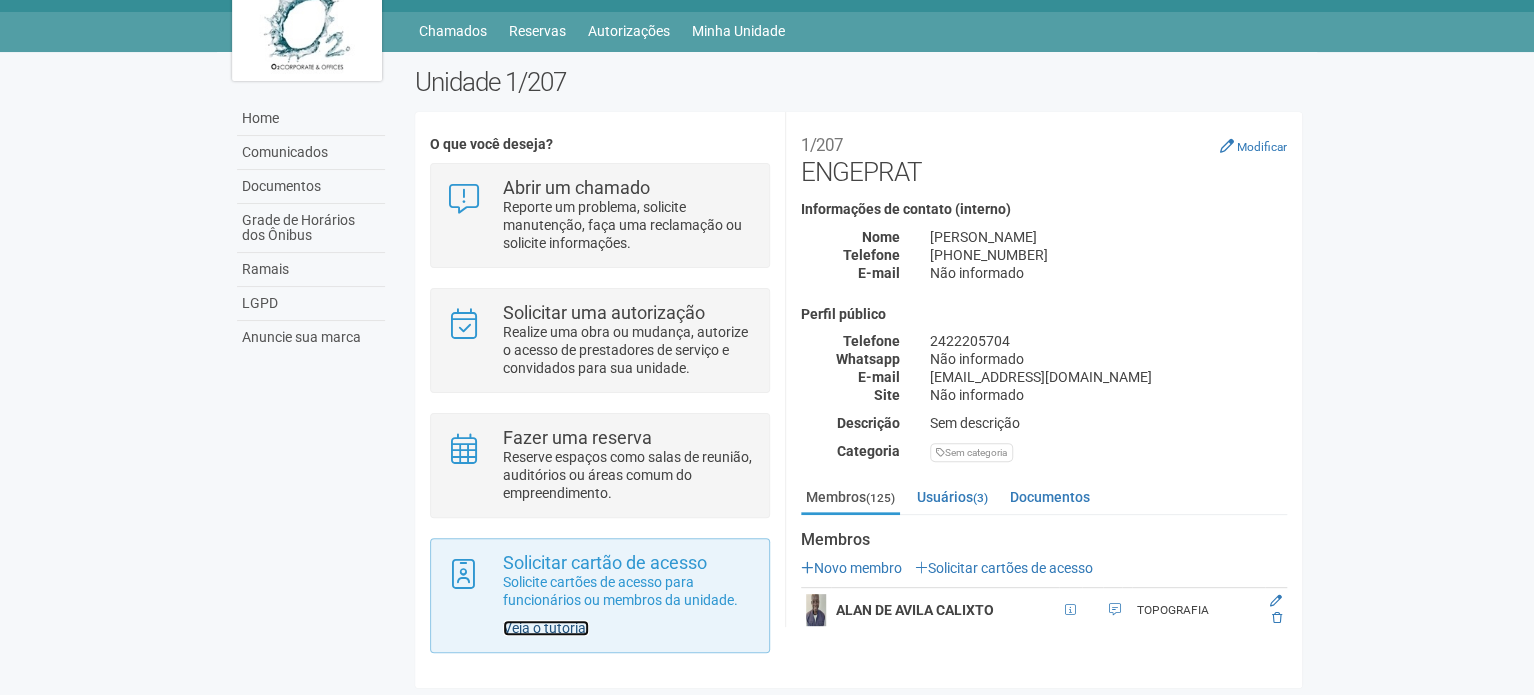 click on "Veja o tutorial" at bounding box center (546, 628) 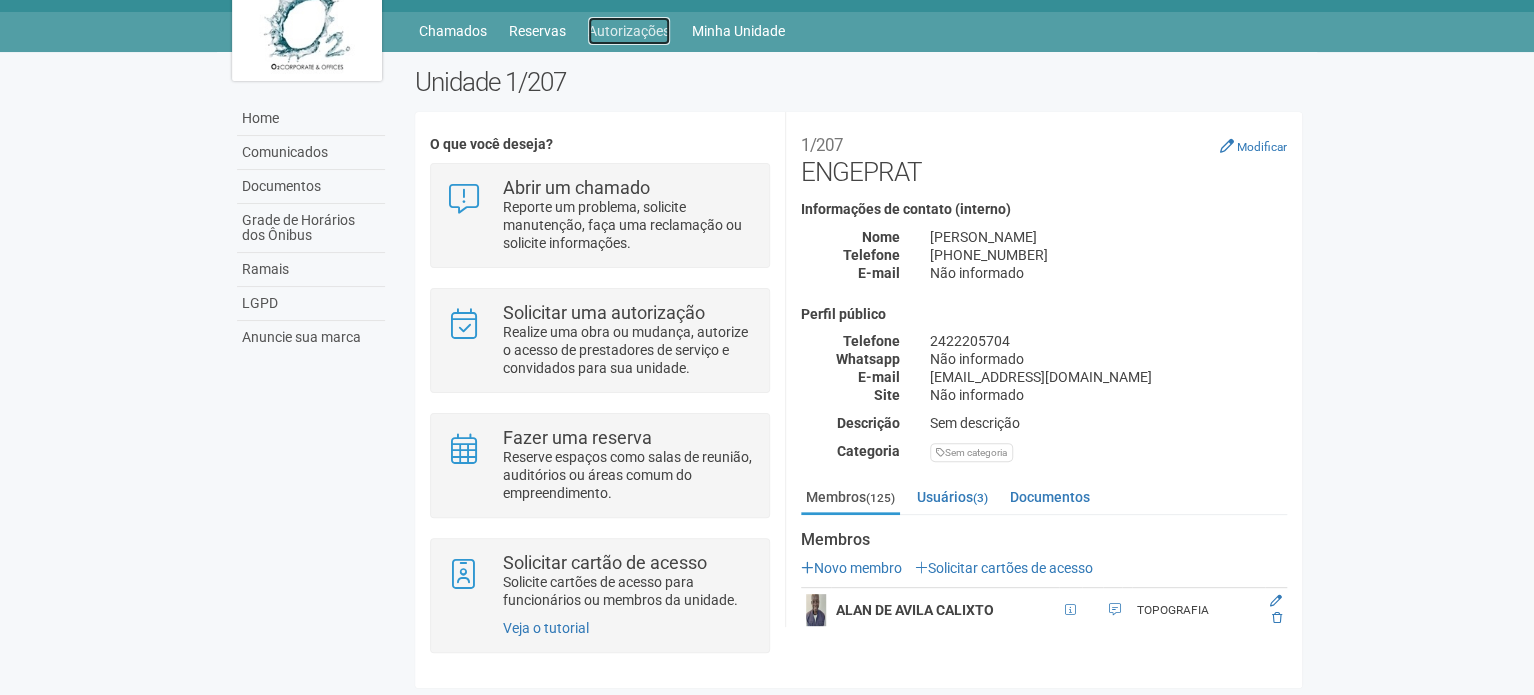 click on "Autorizações" at bounding box center [629, 31] 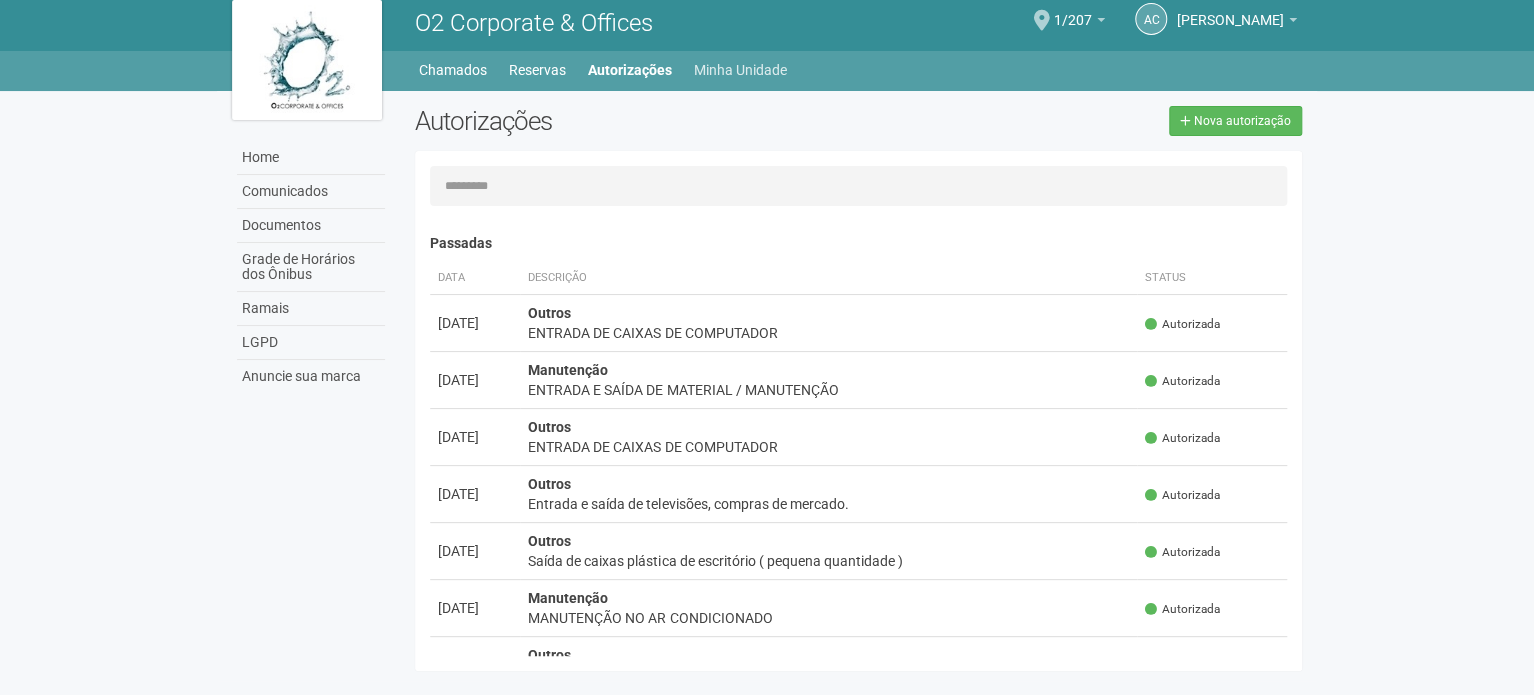 scroll, scrollTop: 0, scrollLeft: 0, axis: both 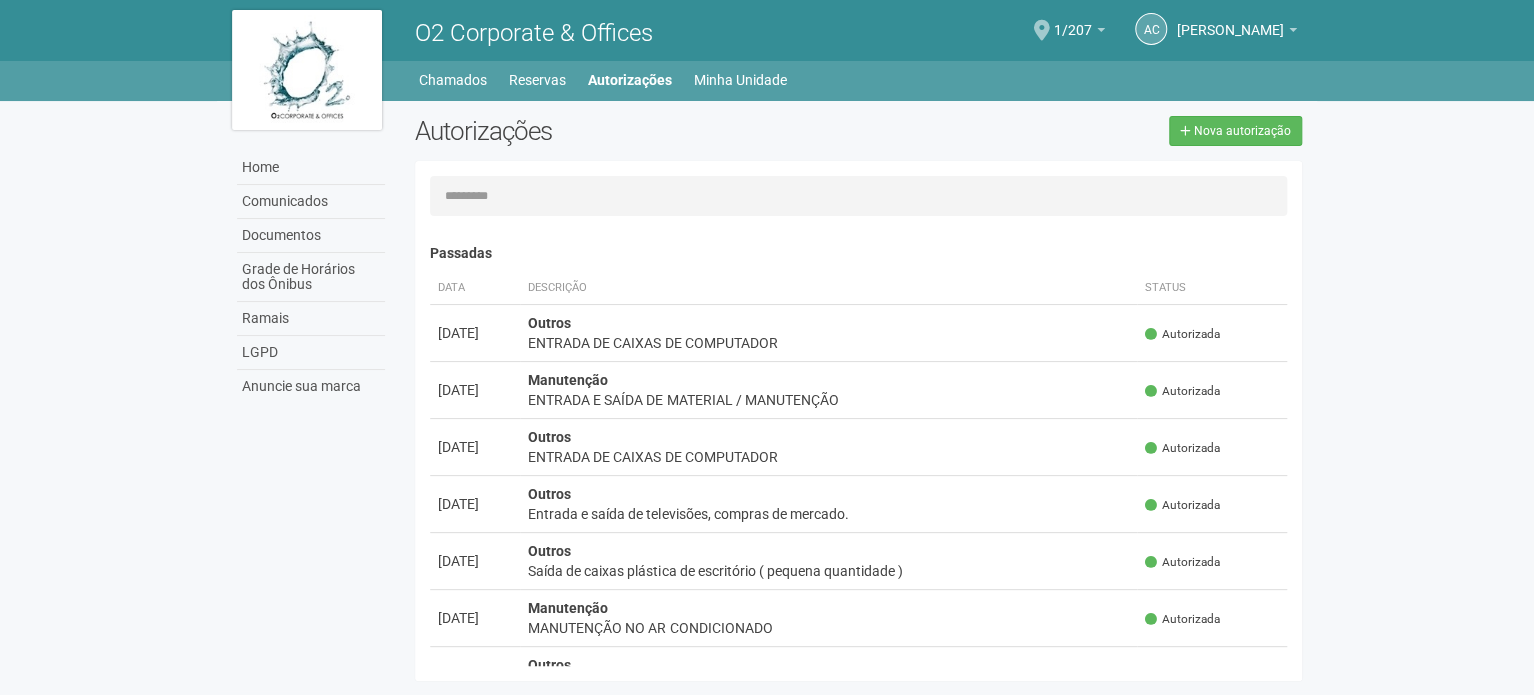 click at bounding box center [1042, 30] 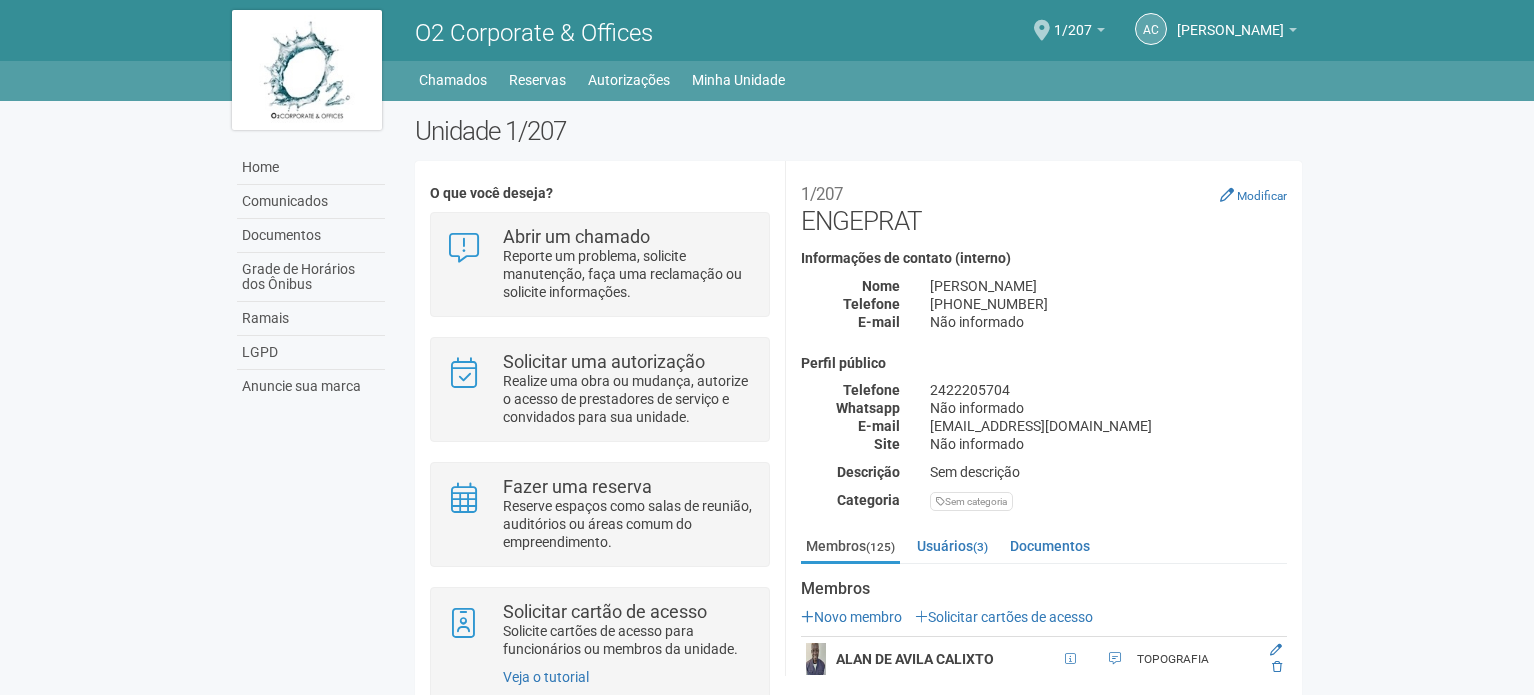 scroll, scrollTop: 0, scrollLeft: 0, axis: both 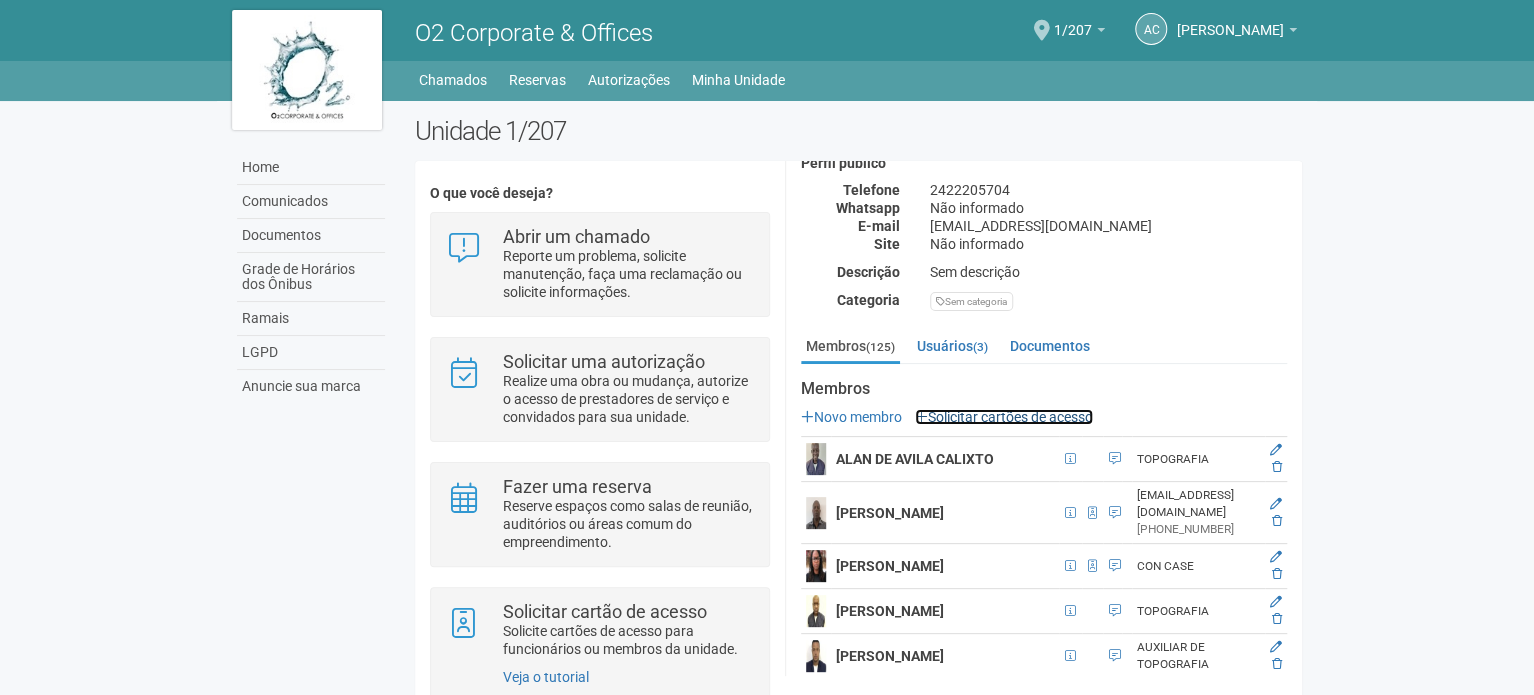 click on "Solicitar cartões de acesso" at bounding box center [1004, 417] 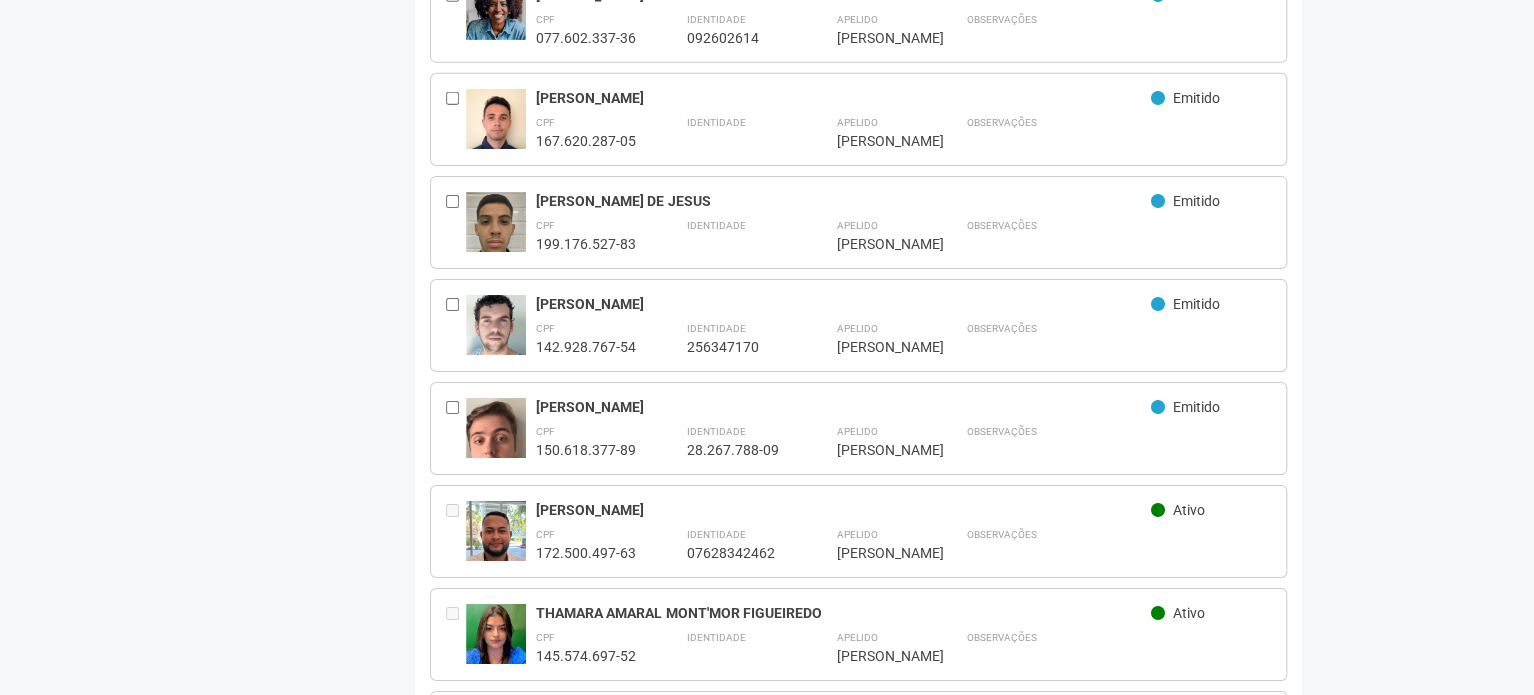 scroll, scrollTop: 3200, scrollLeft: 0, axis: vertical 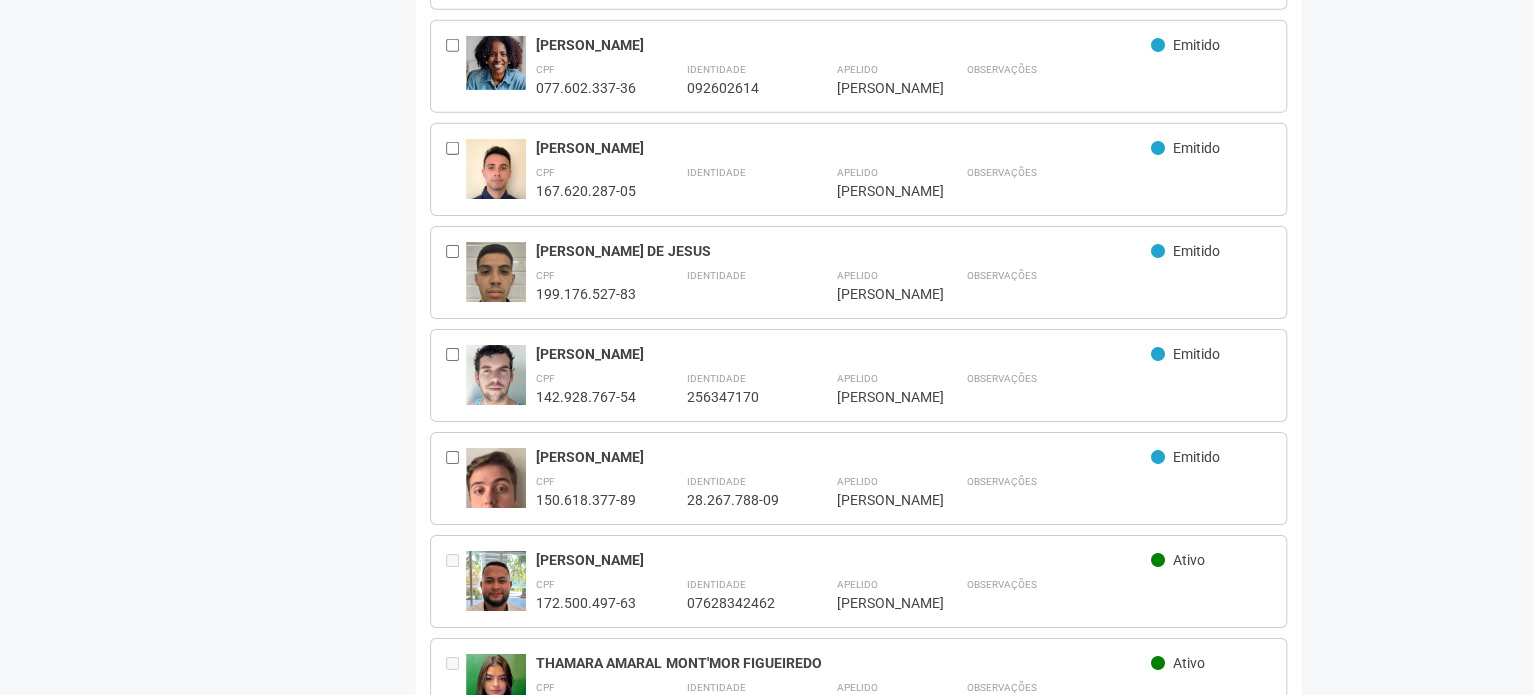 click on "**********" at bounding box center [903, 284] 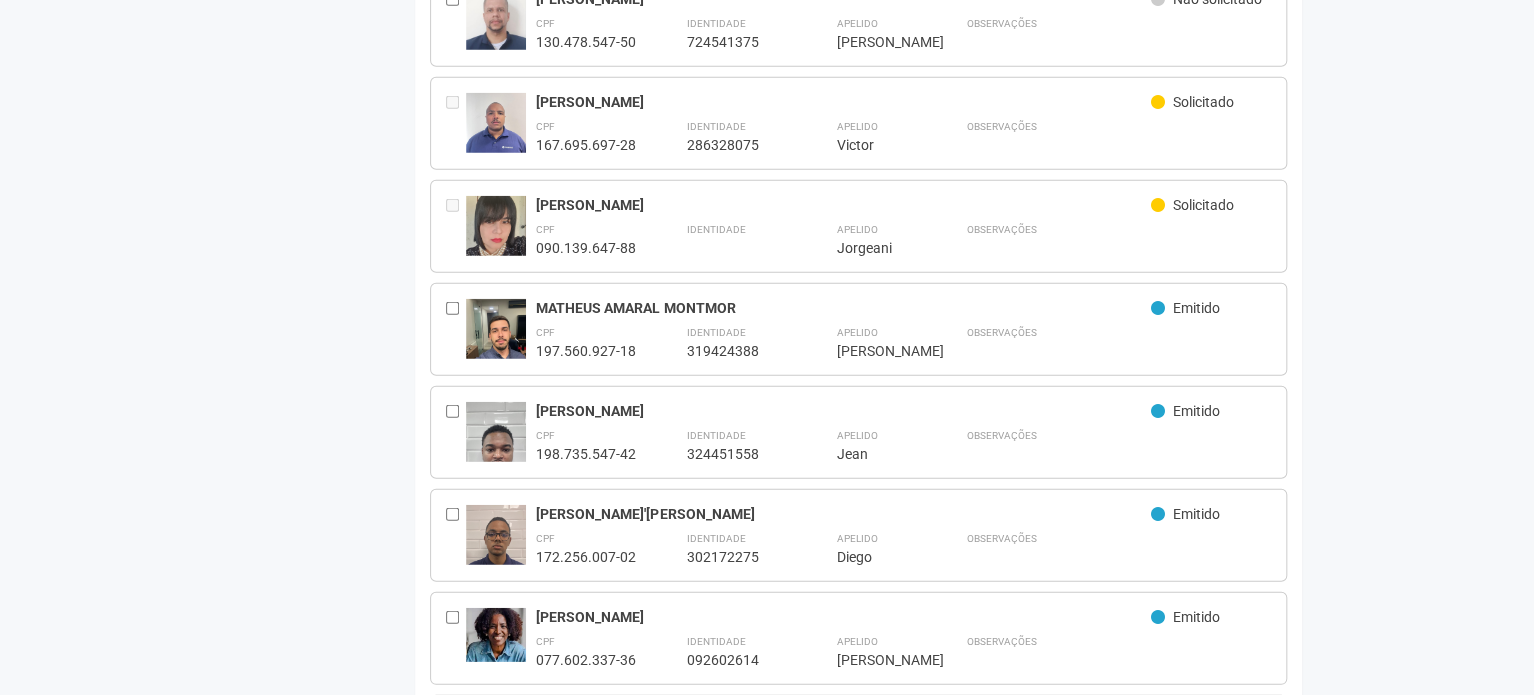 scroll, scrollTop: 2600, scrollLeft: 0, axis: vertical 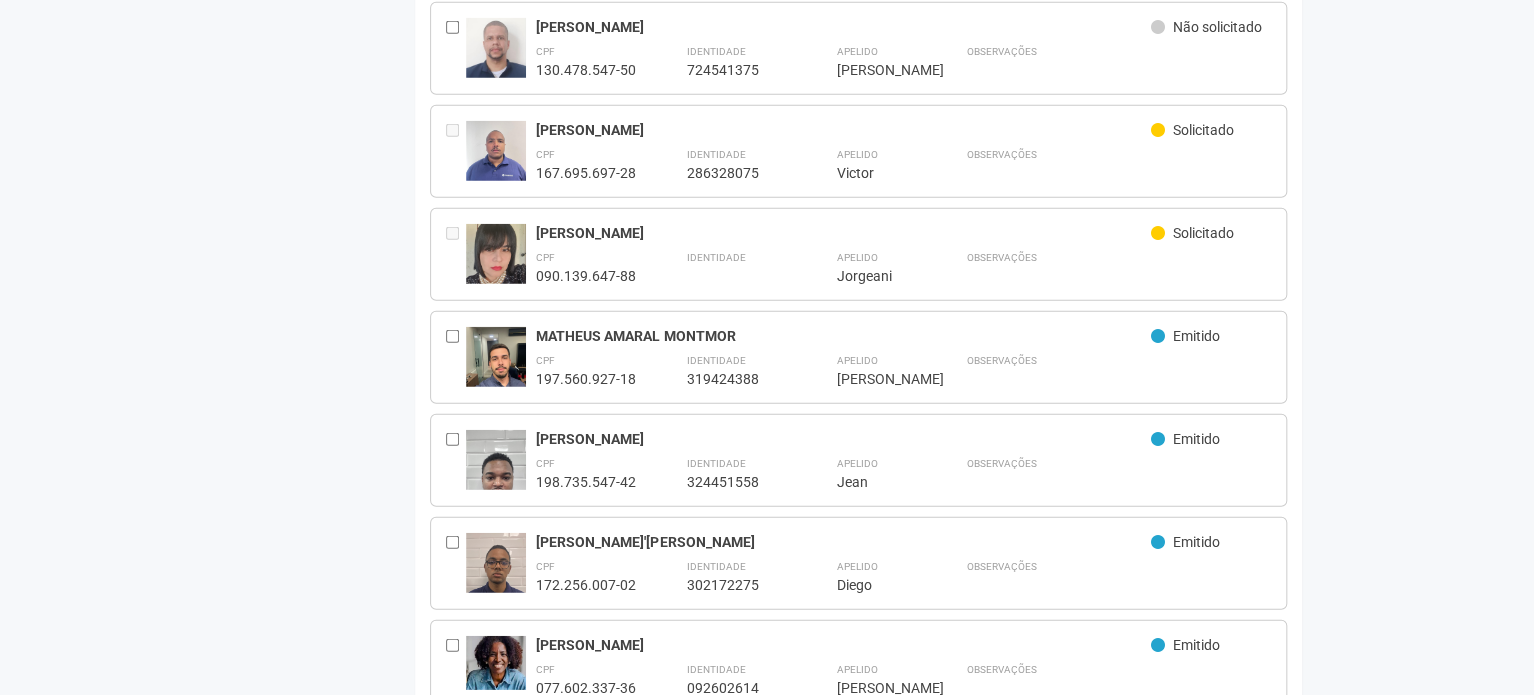 click on "[PERSON_NAME]" at bounding box center (843, 439) 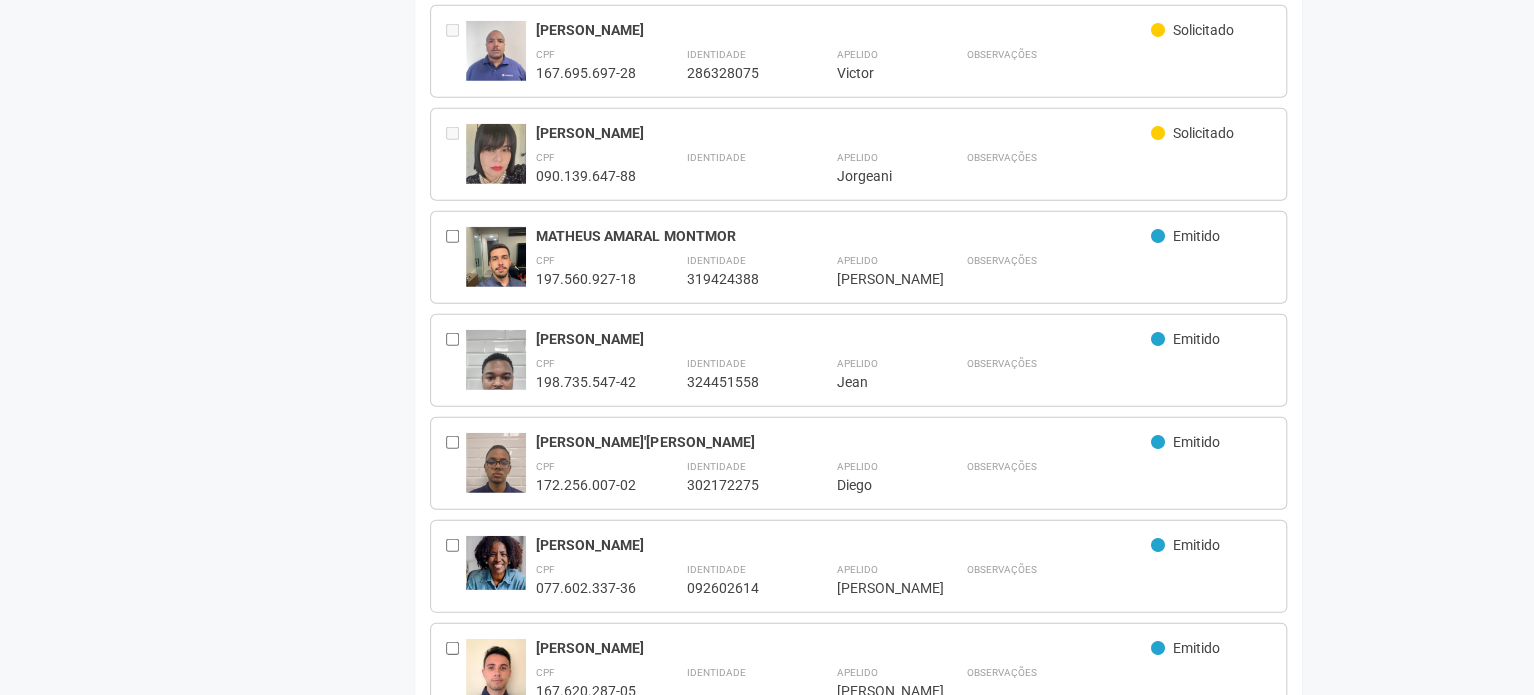 scroll, scrollTop: 2800, scrollLeft: 0, axis: vertical 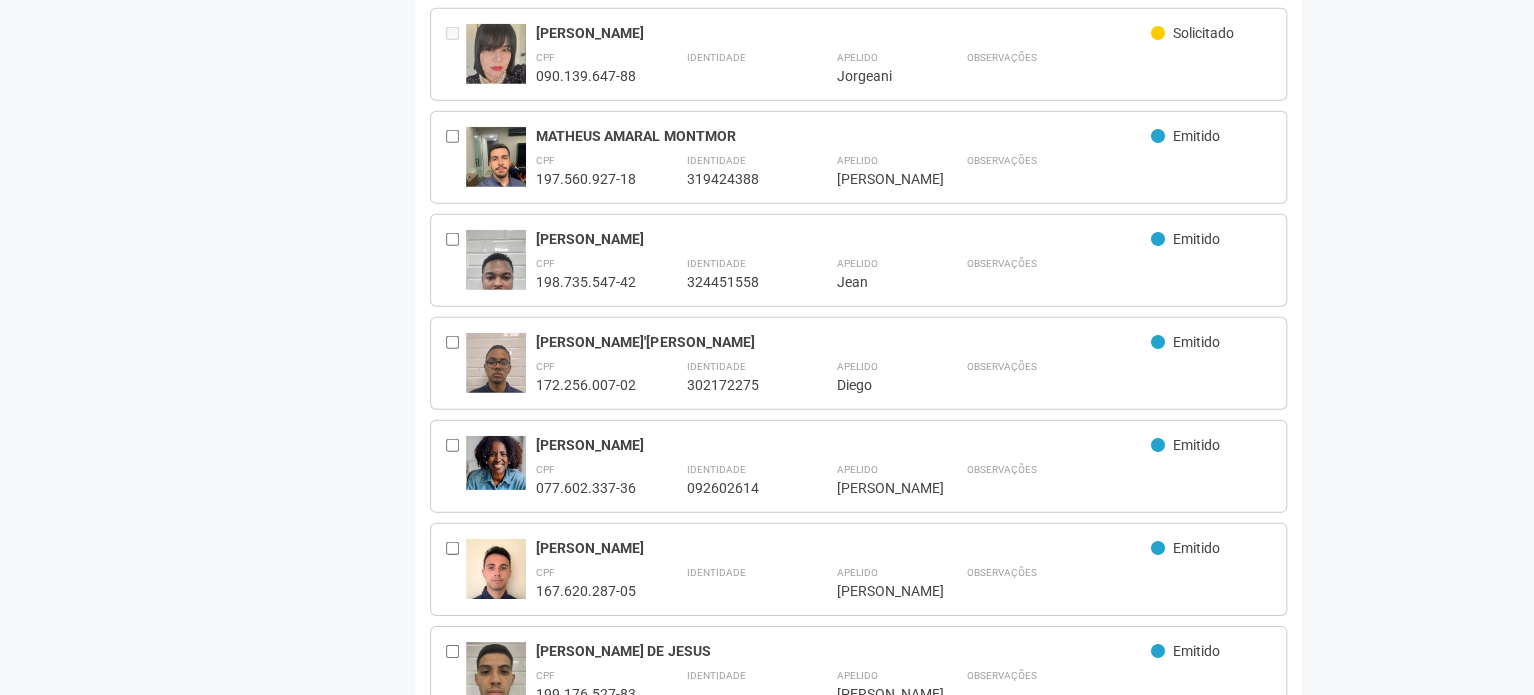 drag, startPoint x: 645, startPoint y: 437, endPoint x: 575, endPoint y: 440, distance: 70.064255 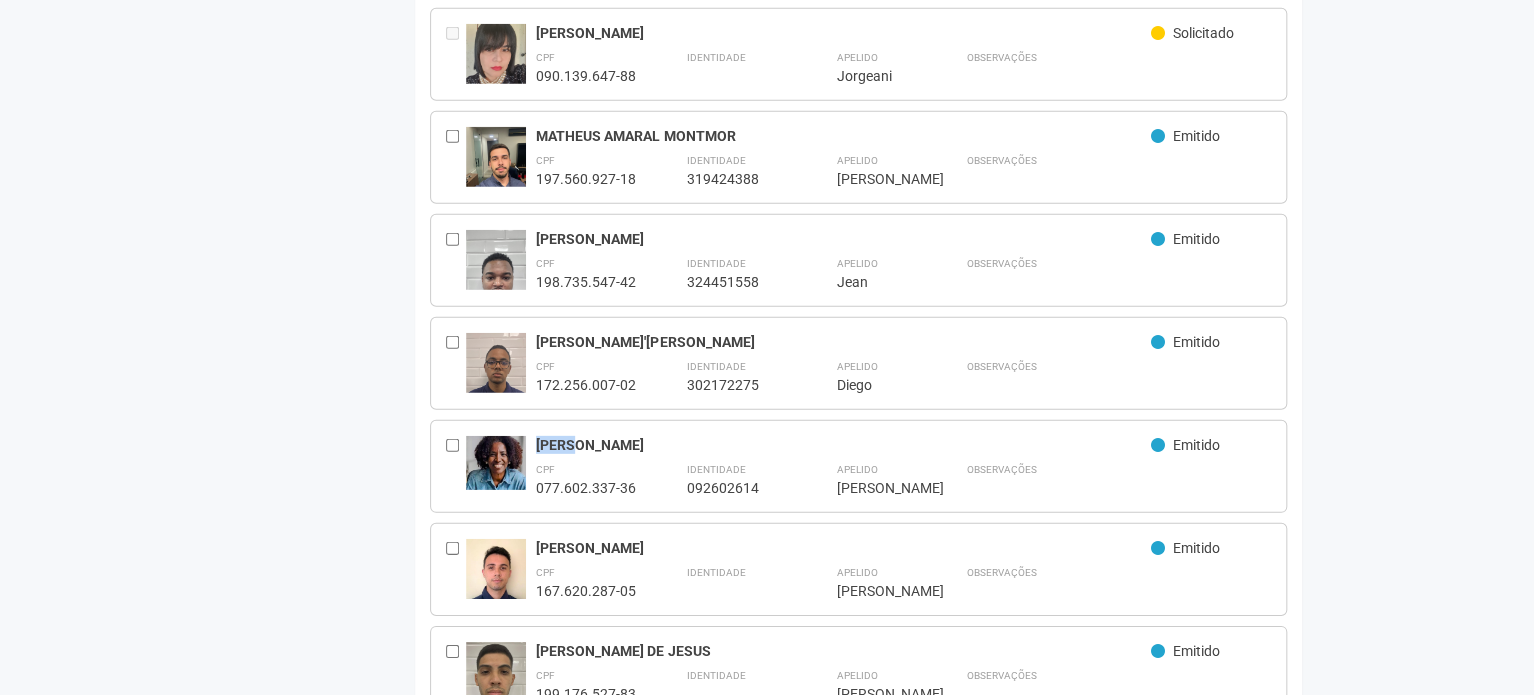 drag, startPoint x: 539, startPoint y: 443, endPoint x: 577, endPoint y: 440, distance: 38.118237 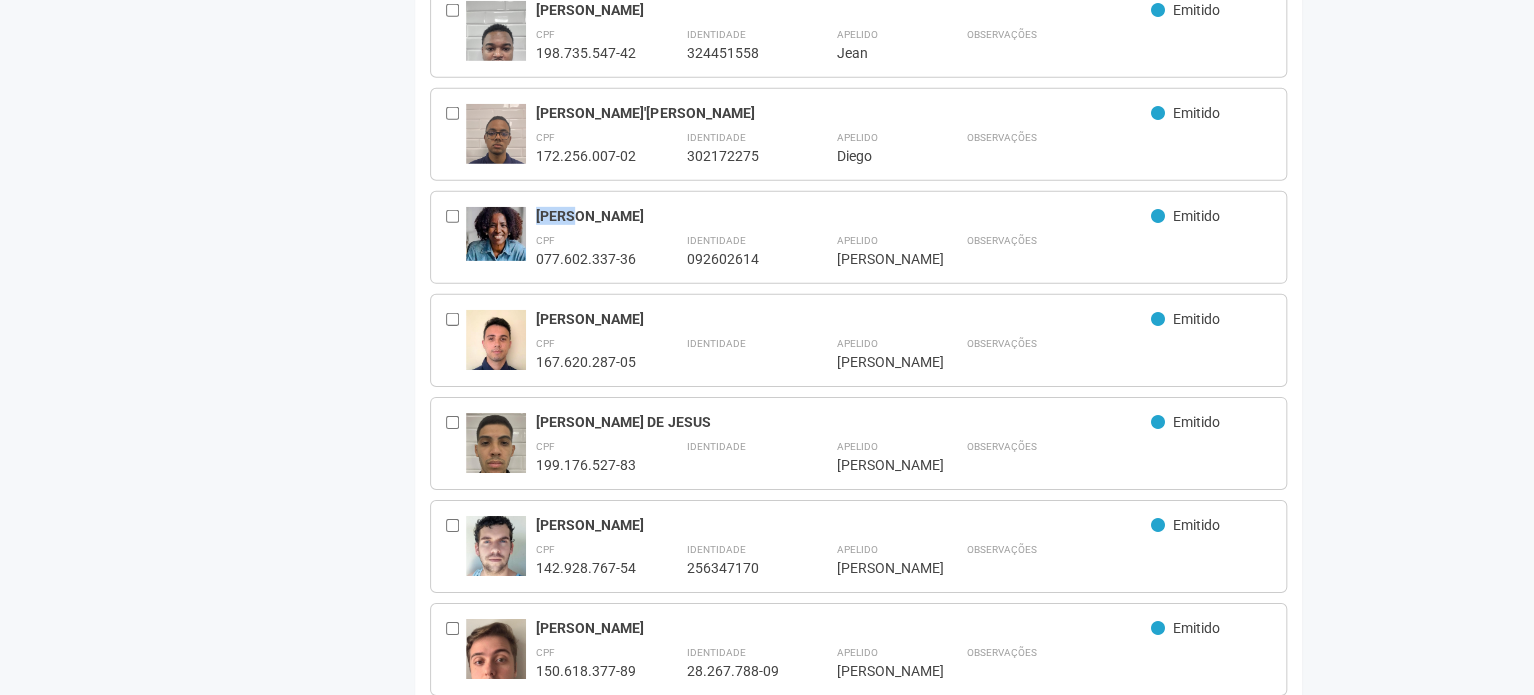 scroll, scrollTop: 3000, scrollLeft: 0, axis: vertical 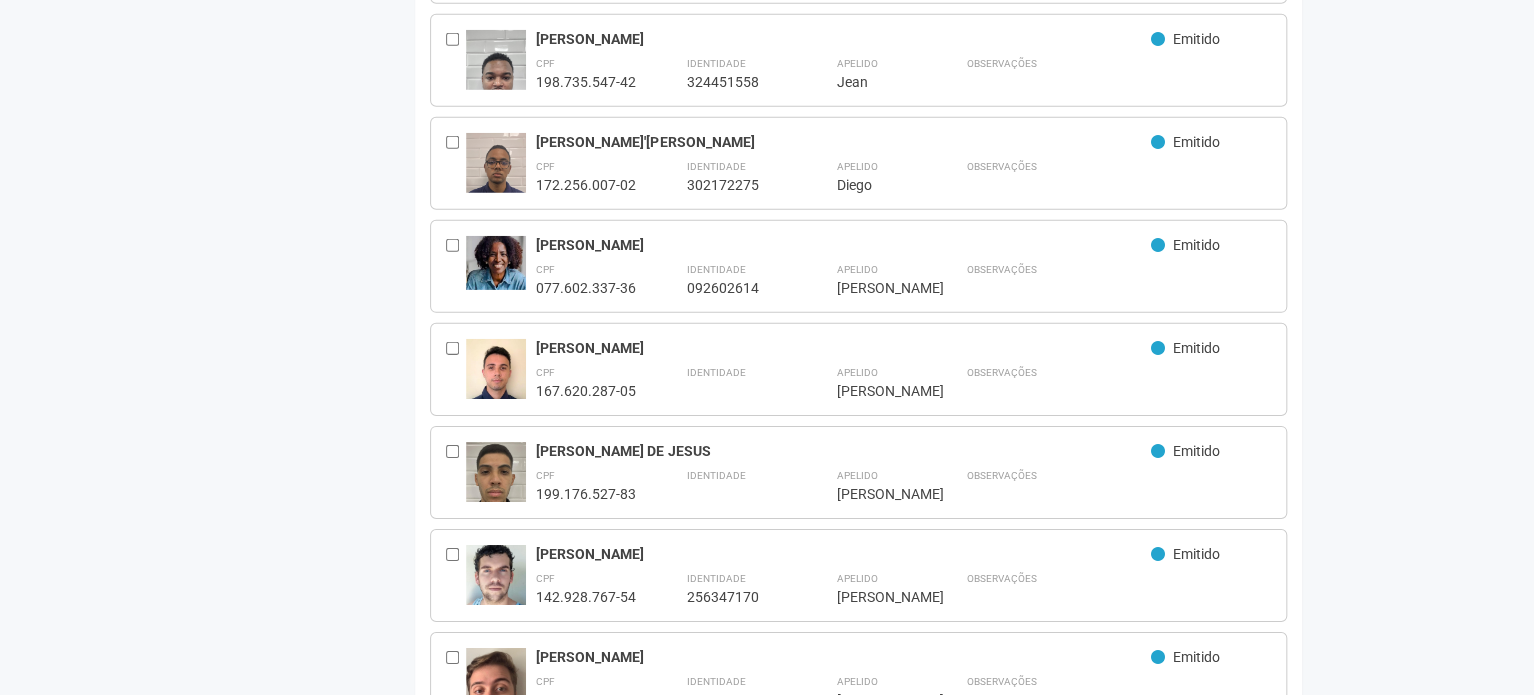 click on "**********" at bounding box center [858, 369] 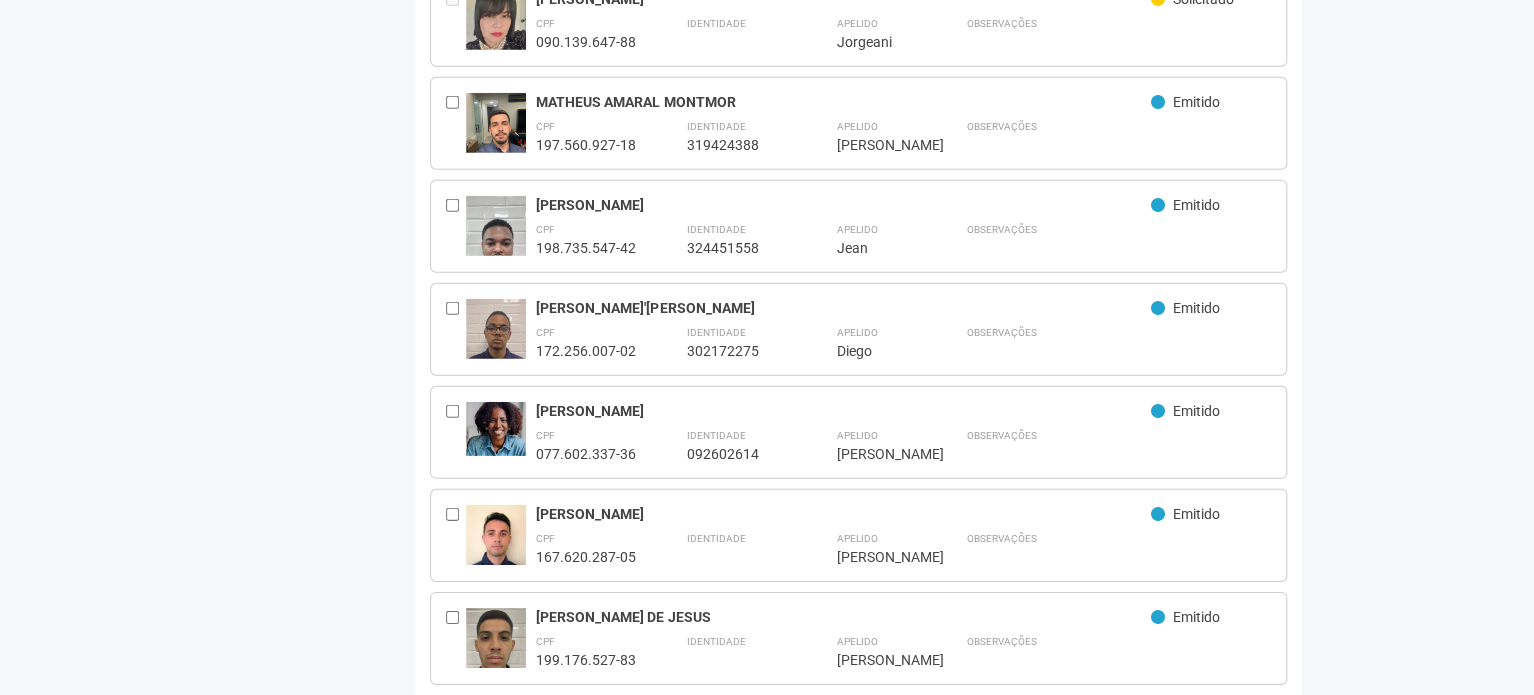 scroll, scrollTop: 2800, scrollLeft: 0, axis: vertical 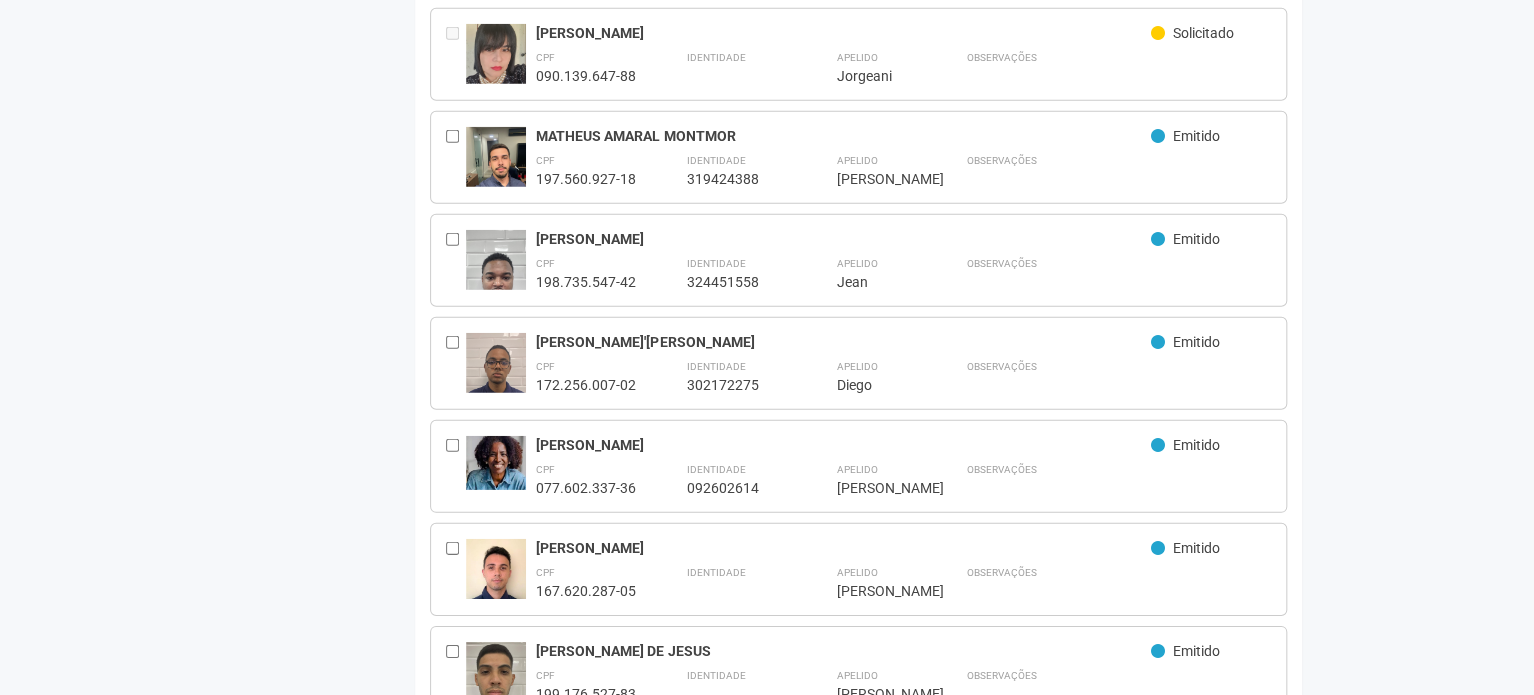 drag, startPoint x: 658, startPoint y: 432, endPoint x: 536, endPoint y: 439, distance: 122.20065 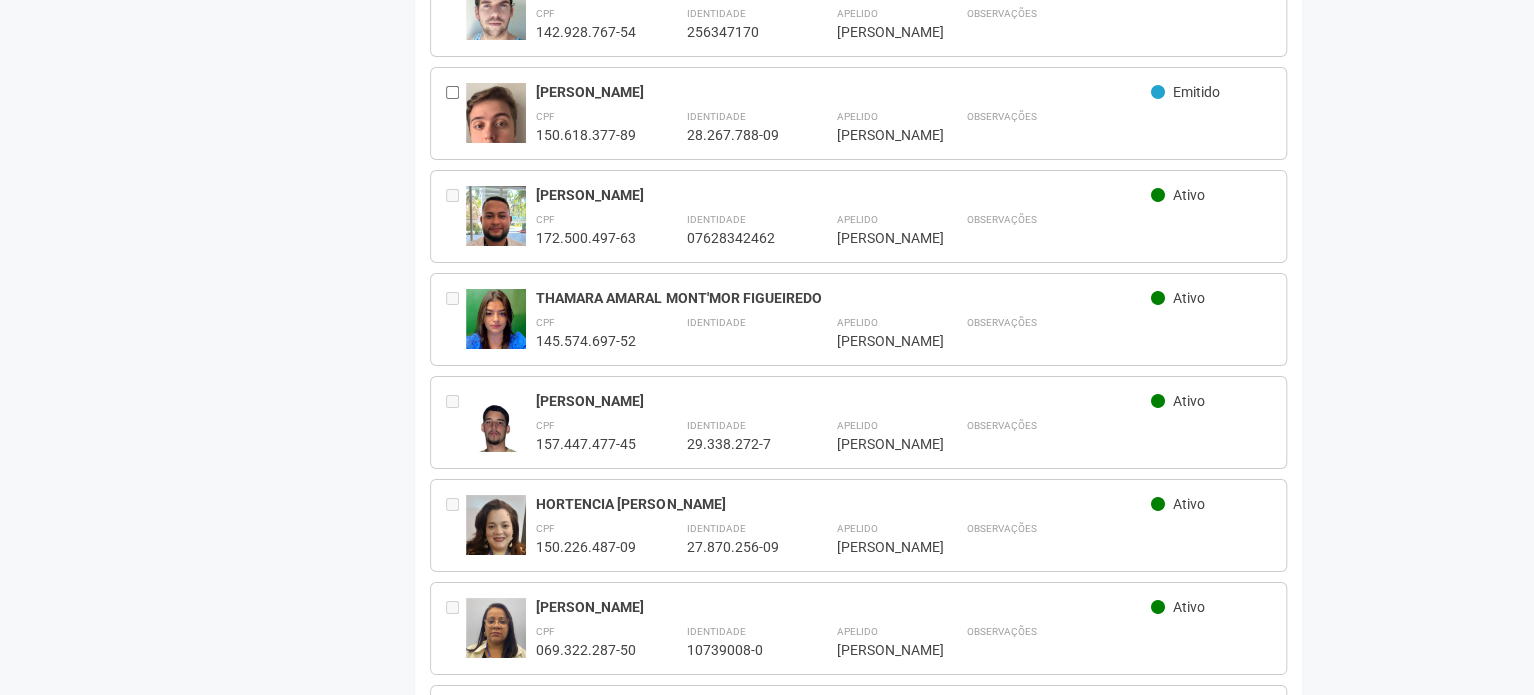 scroll, scrollTop: 3600, scrollLeft: 0, axis: vertical 